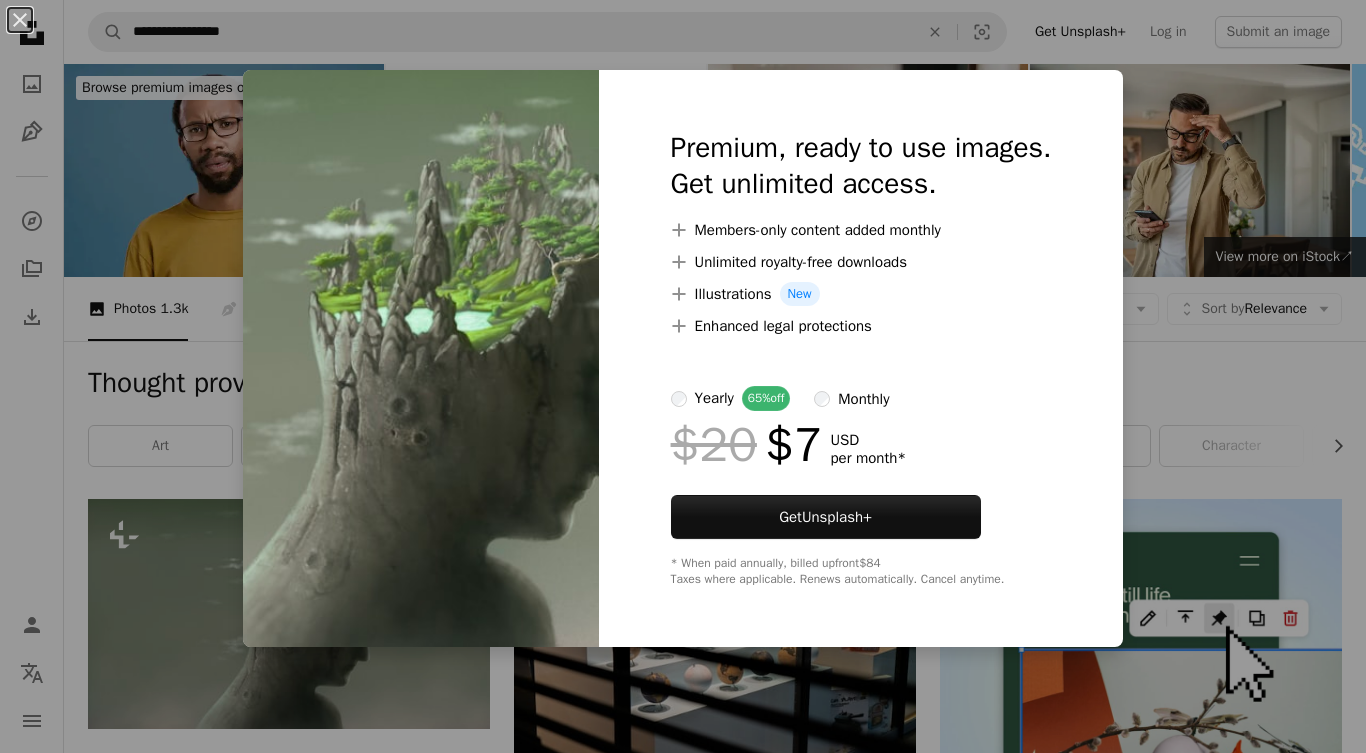 scroll, scrollTop: 215, scrollLeft: 0, axis: vertical 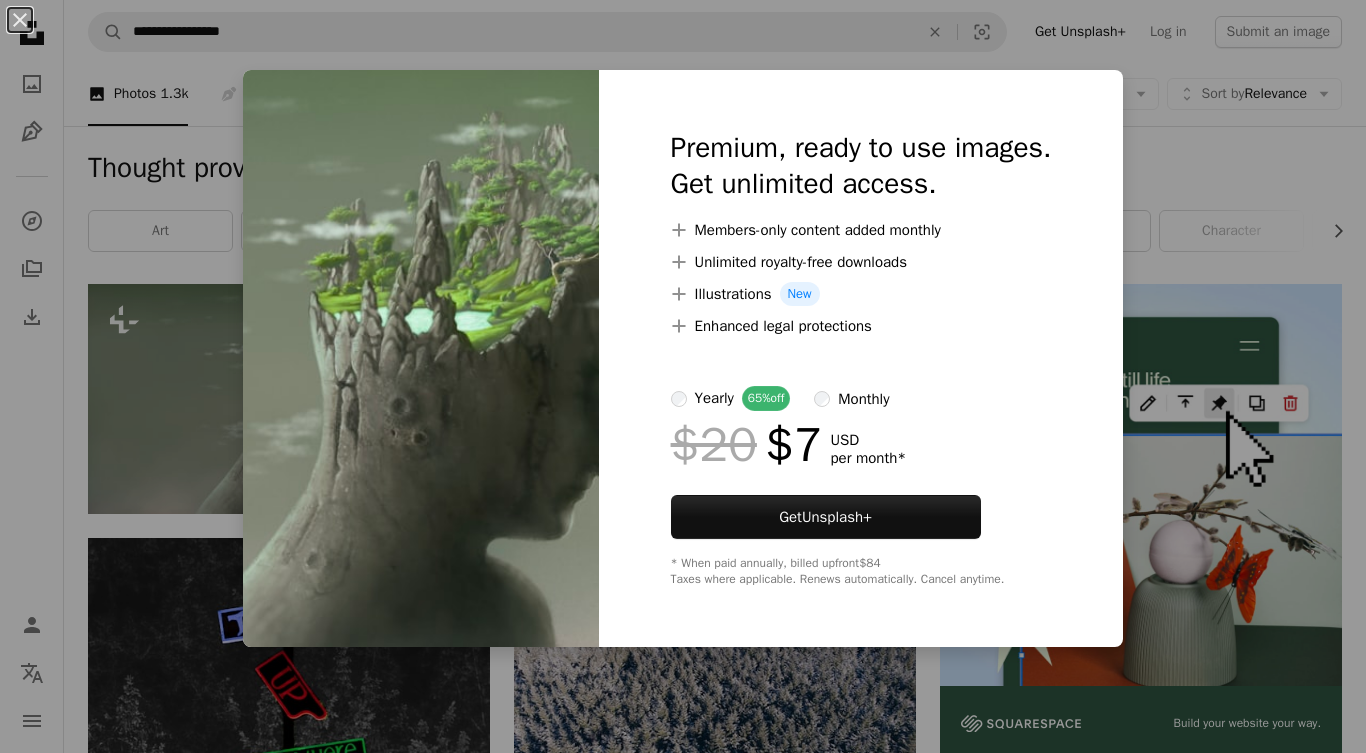 click on "An X shape Premium, ready to use images. Get unlimited access. A plus sign Members-only content added monthly A plus sign Unlimited royalty-free downloads A plus sign Illustrations  New A plus sign Enhanced legal protections yearly 65%  off monthly $20   $7 USD per month * Get  Unsplash+ * When paid annually, billed upfront  $84 Taxes where applicable. Renews automatically. Cancel anytime." at bounding box center [683, 376] 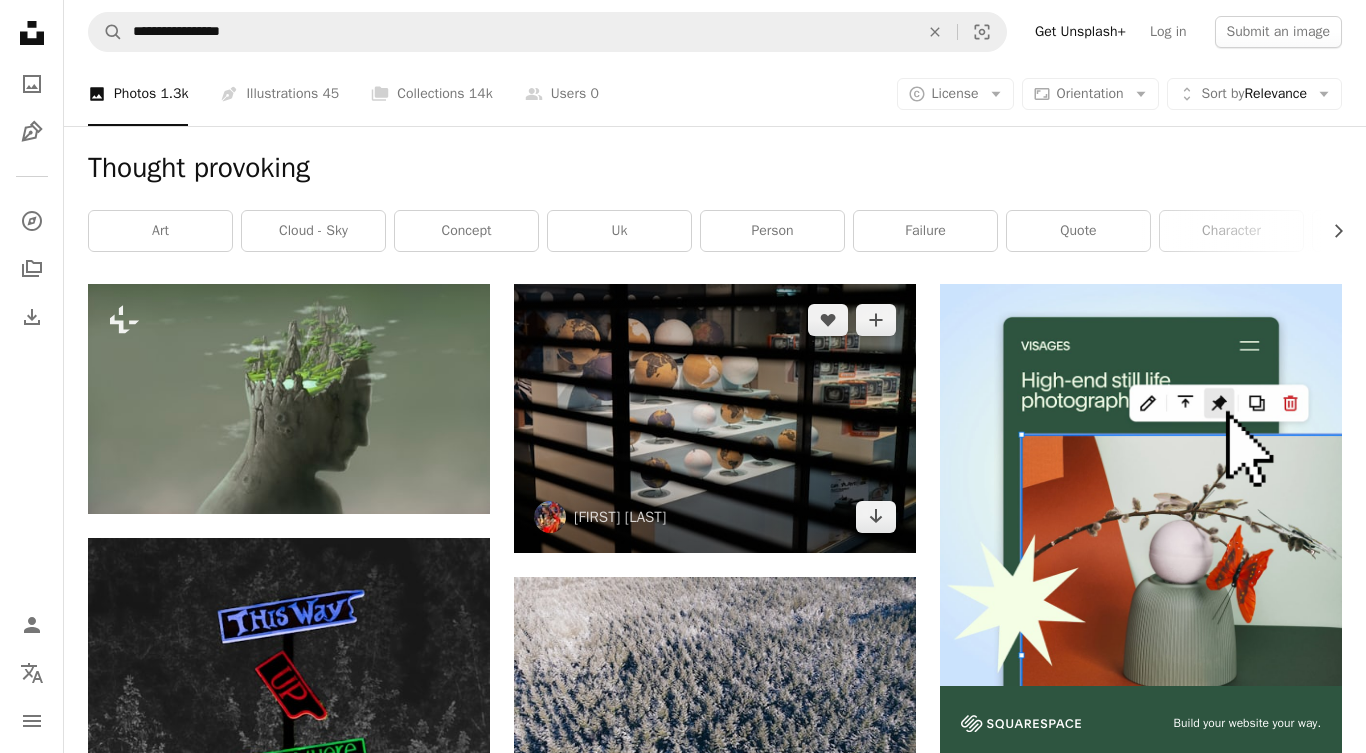 click at bounding box center (715, 418) 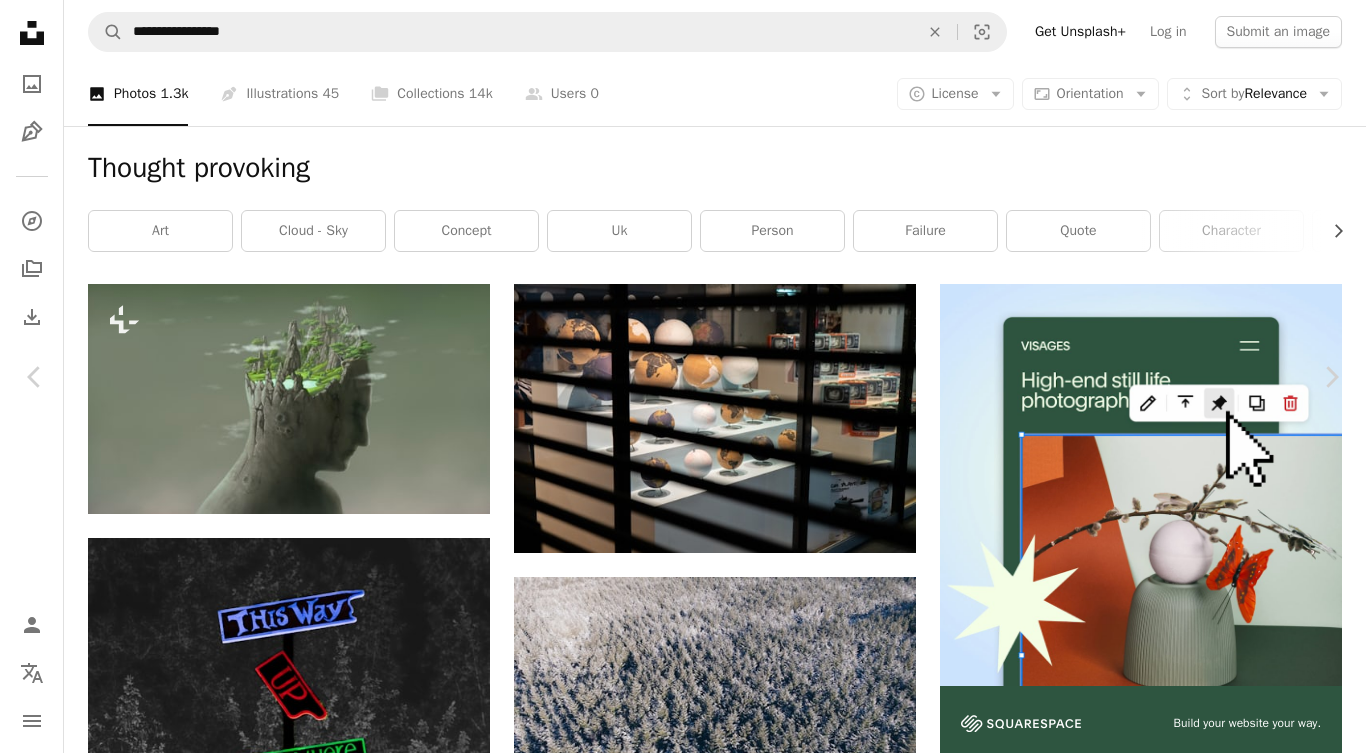 click on "Download free" at bounding box center [1167, 4183] 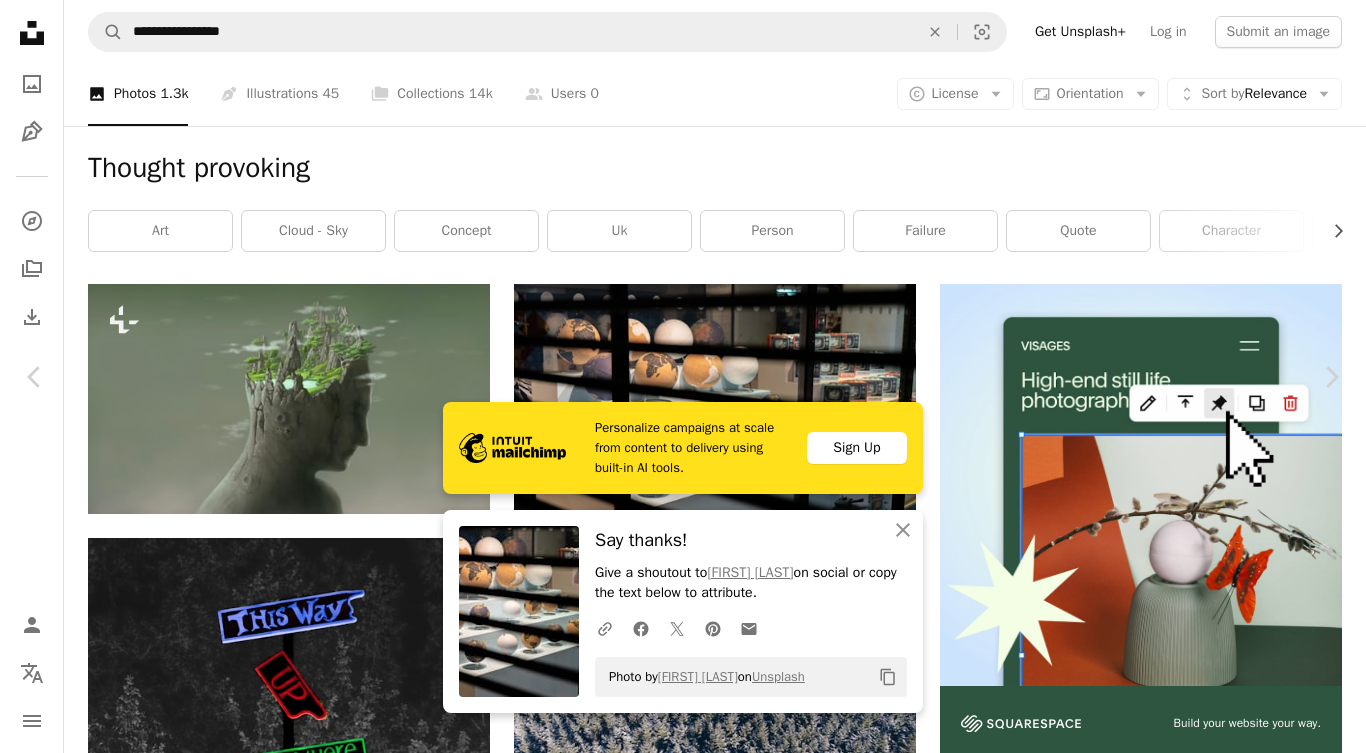 click on "An X shape" at bounding box center [20, 20] 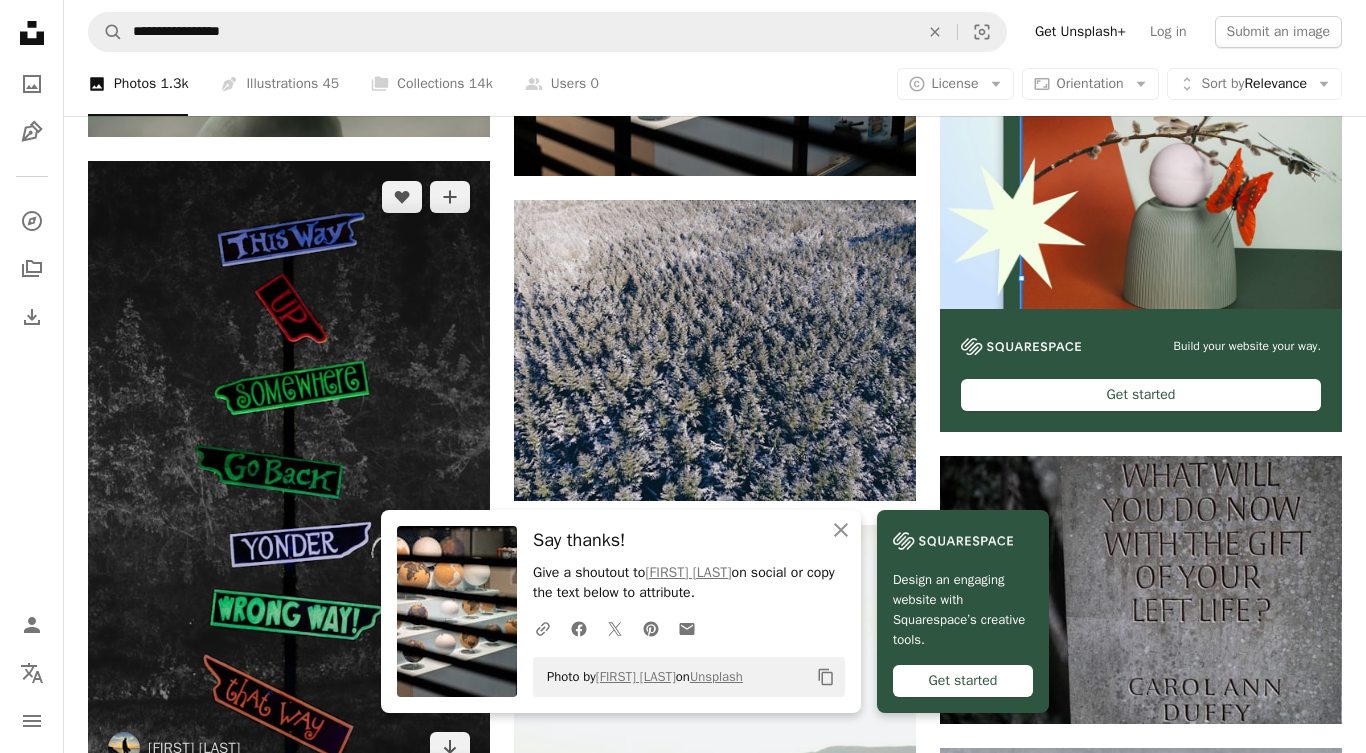 scroll, scrollTop: 630, scrollLeft: 0, axis: vertical 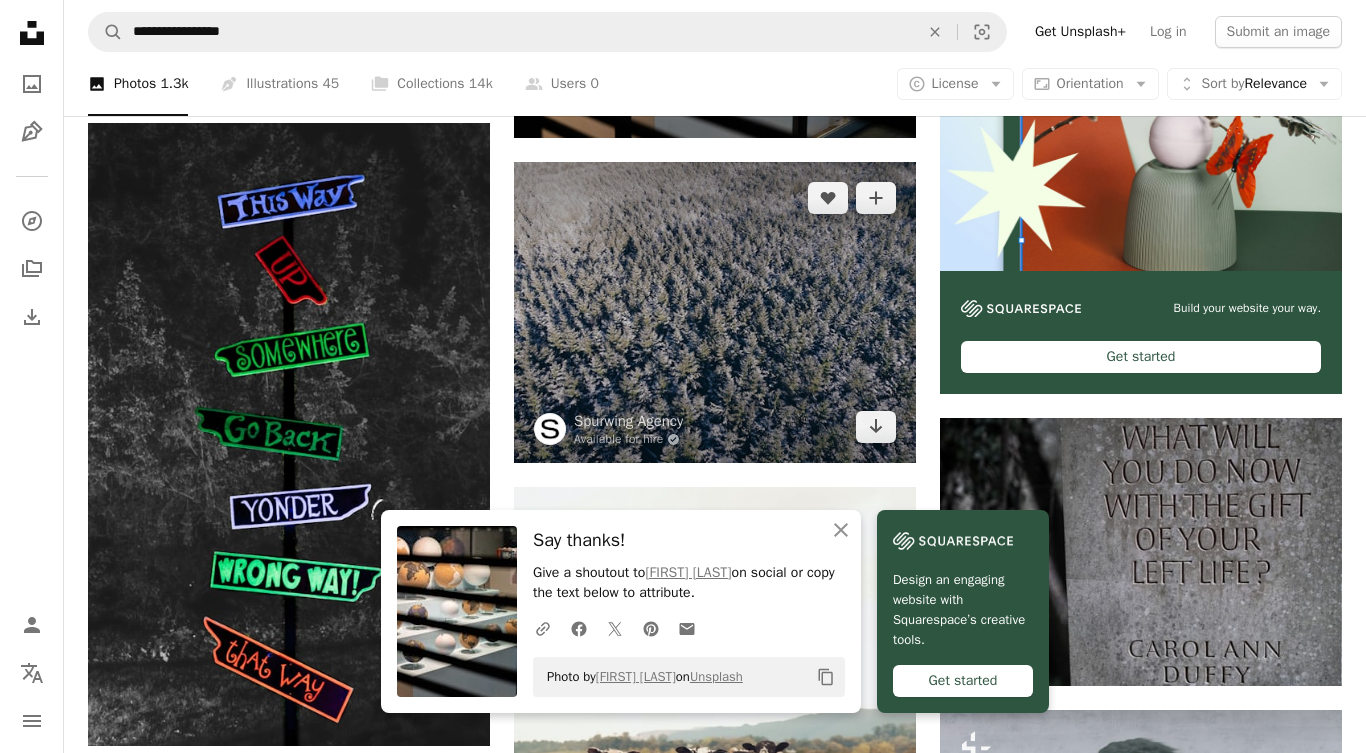 click at bounding box center (715, 313) 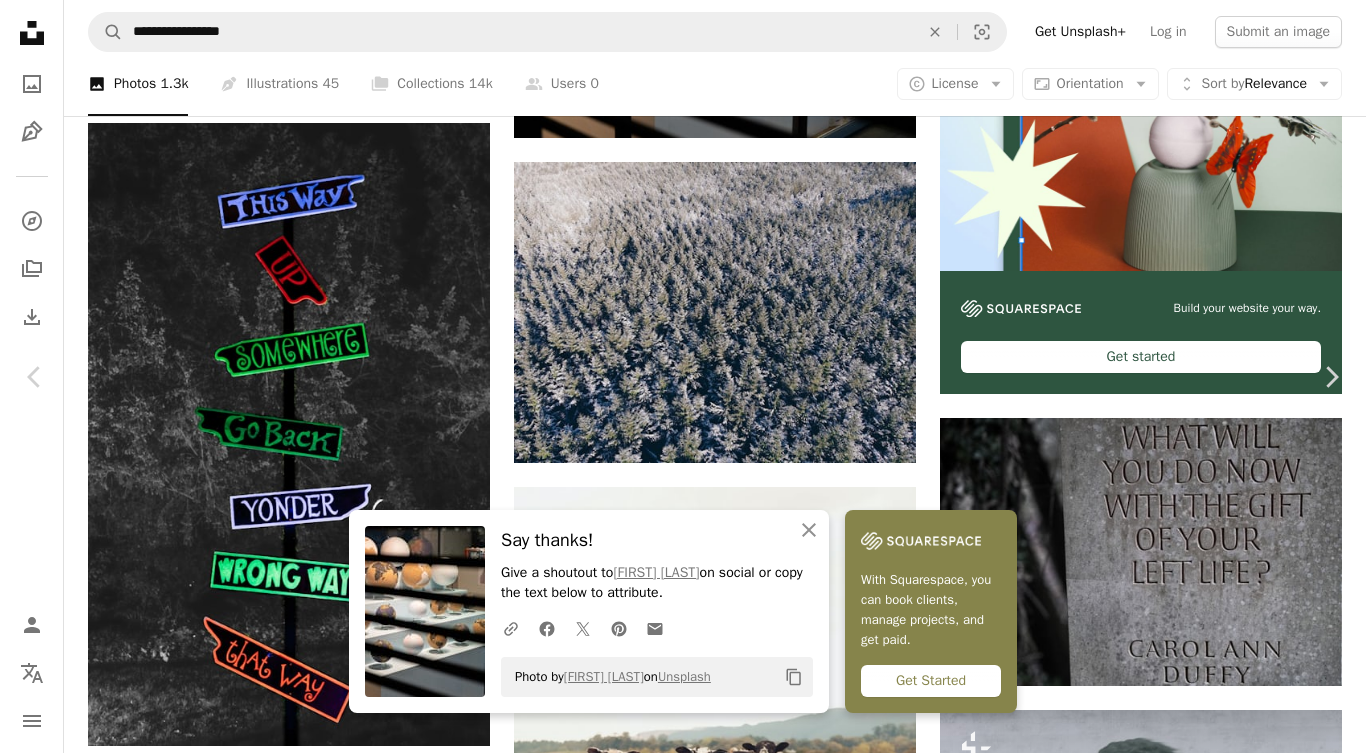 click on "Download free" at bounding box center (1167, 3768) 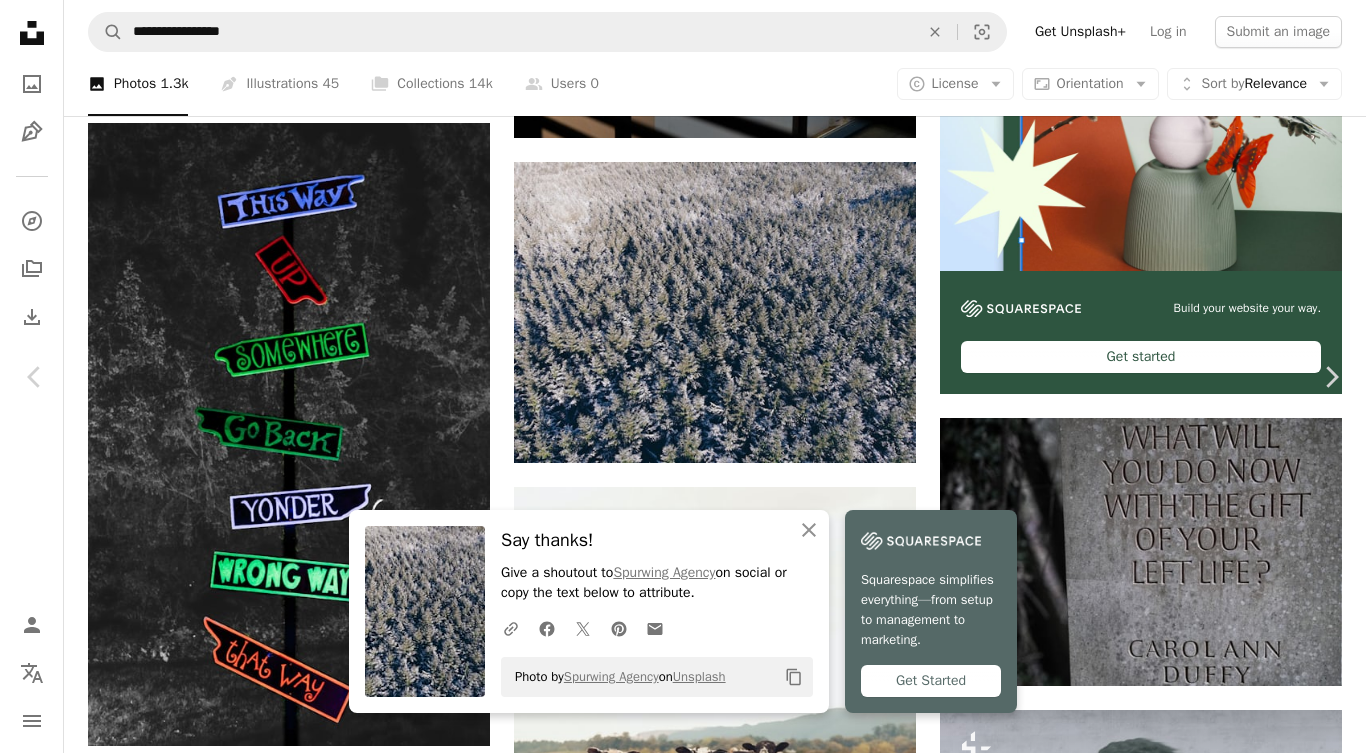 click on "An X shape" at bounding box center (20, 20) 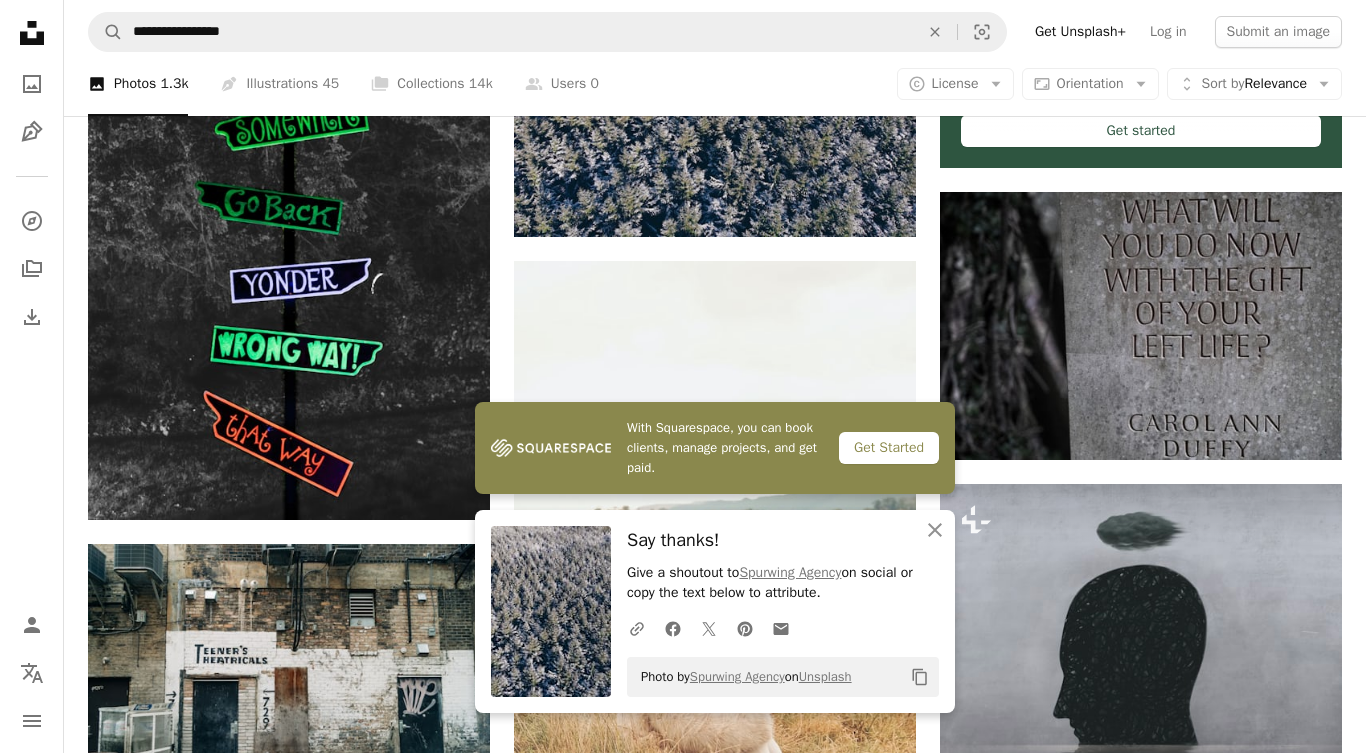 scroll, scrollTop: 857, scrollLeft: 0, axis: vertical 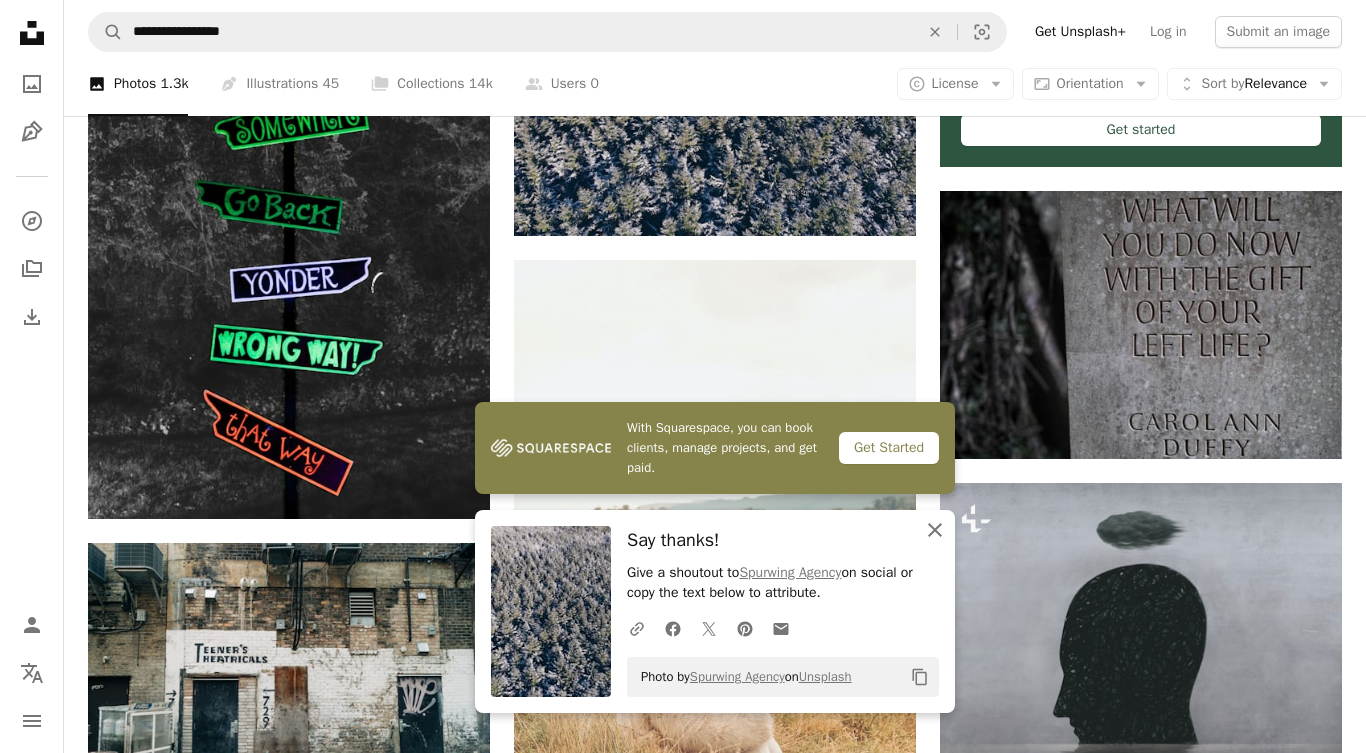 click 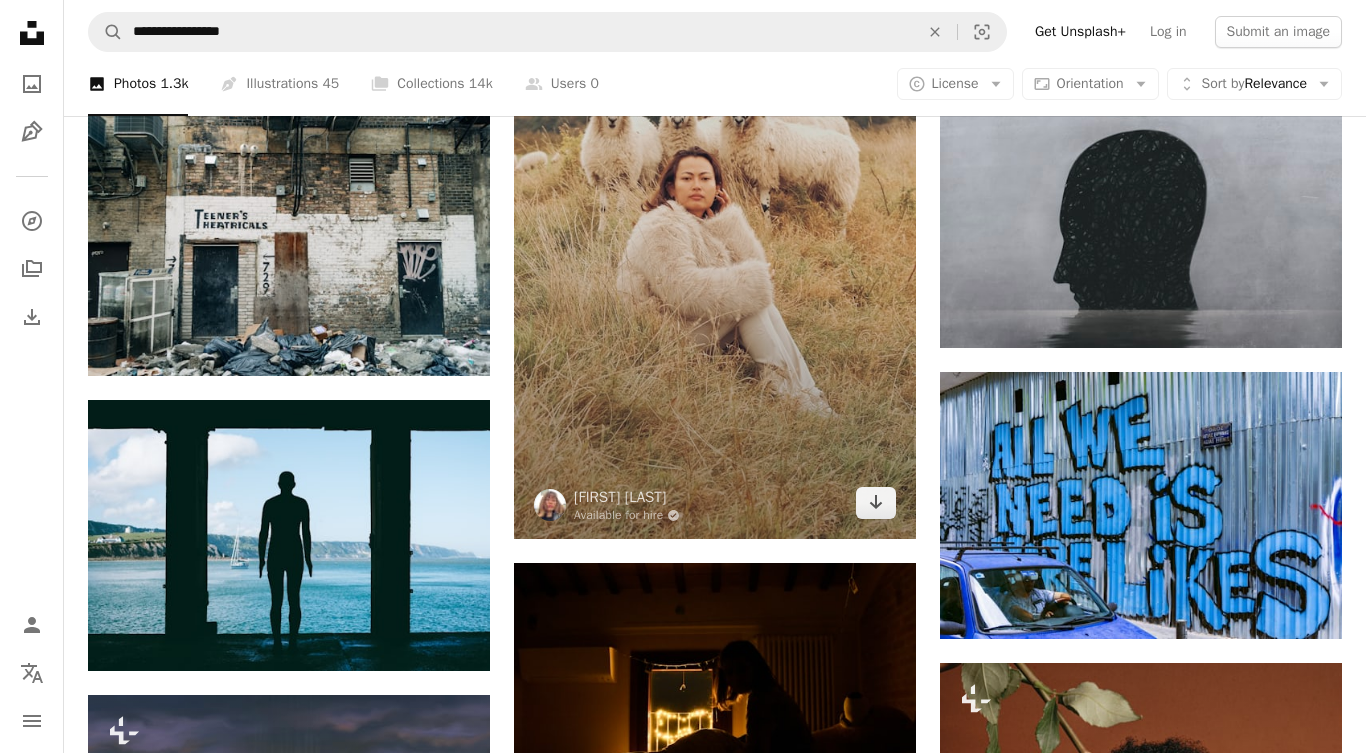 scroll, scrollTop: 1294, scrollLeft: 0, axis: vertical 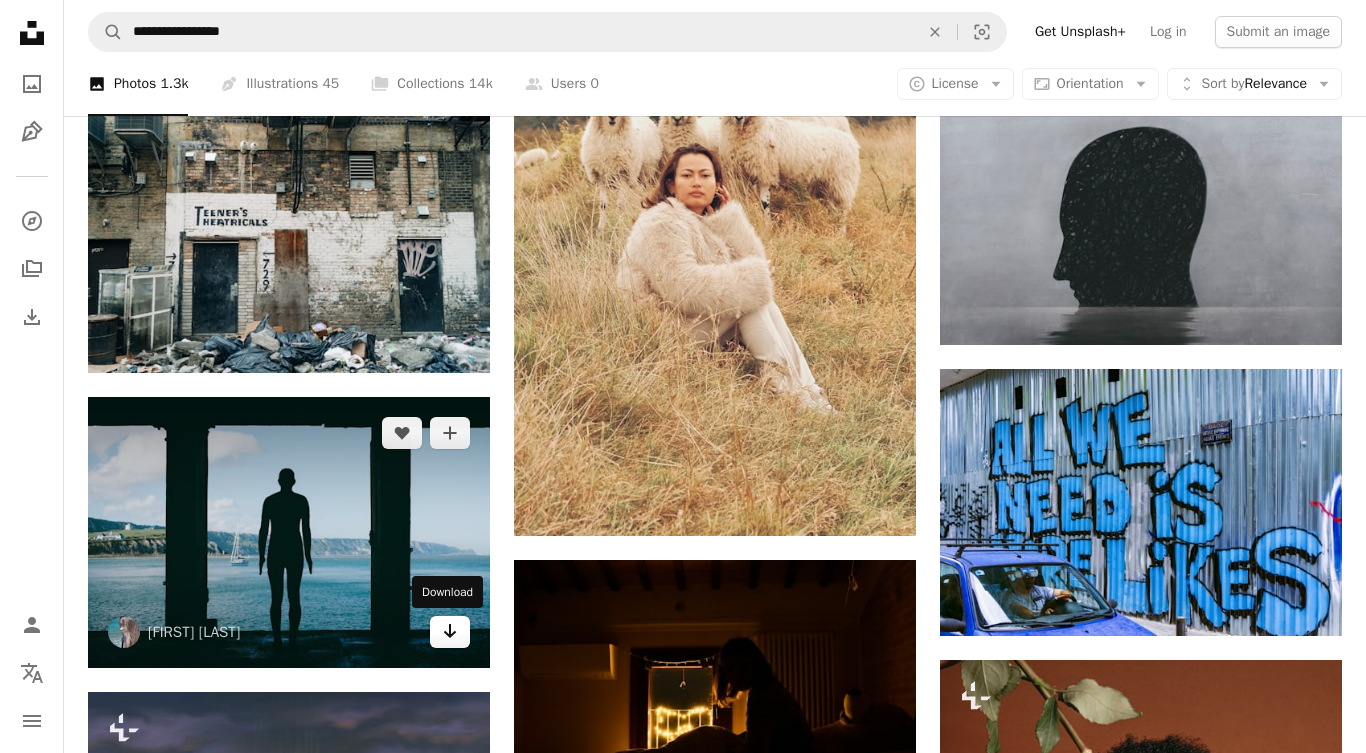 click 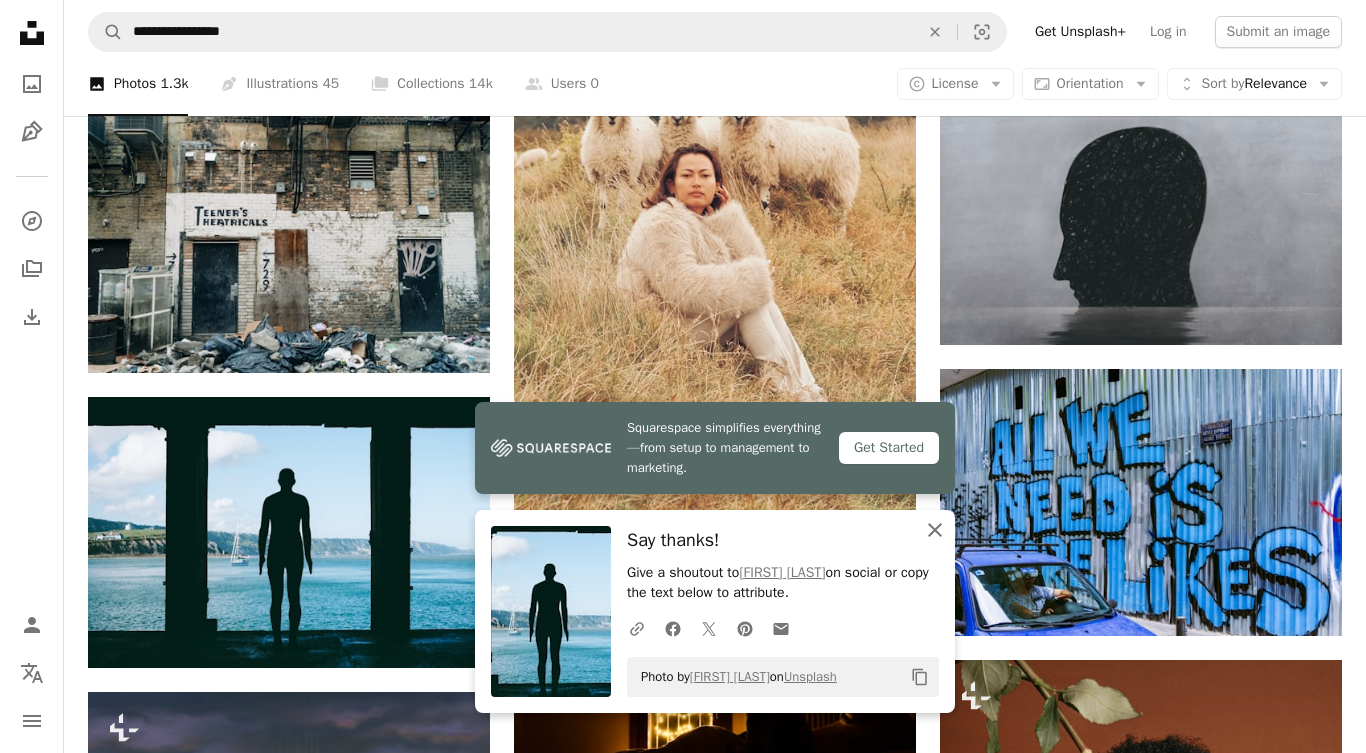 click 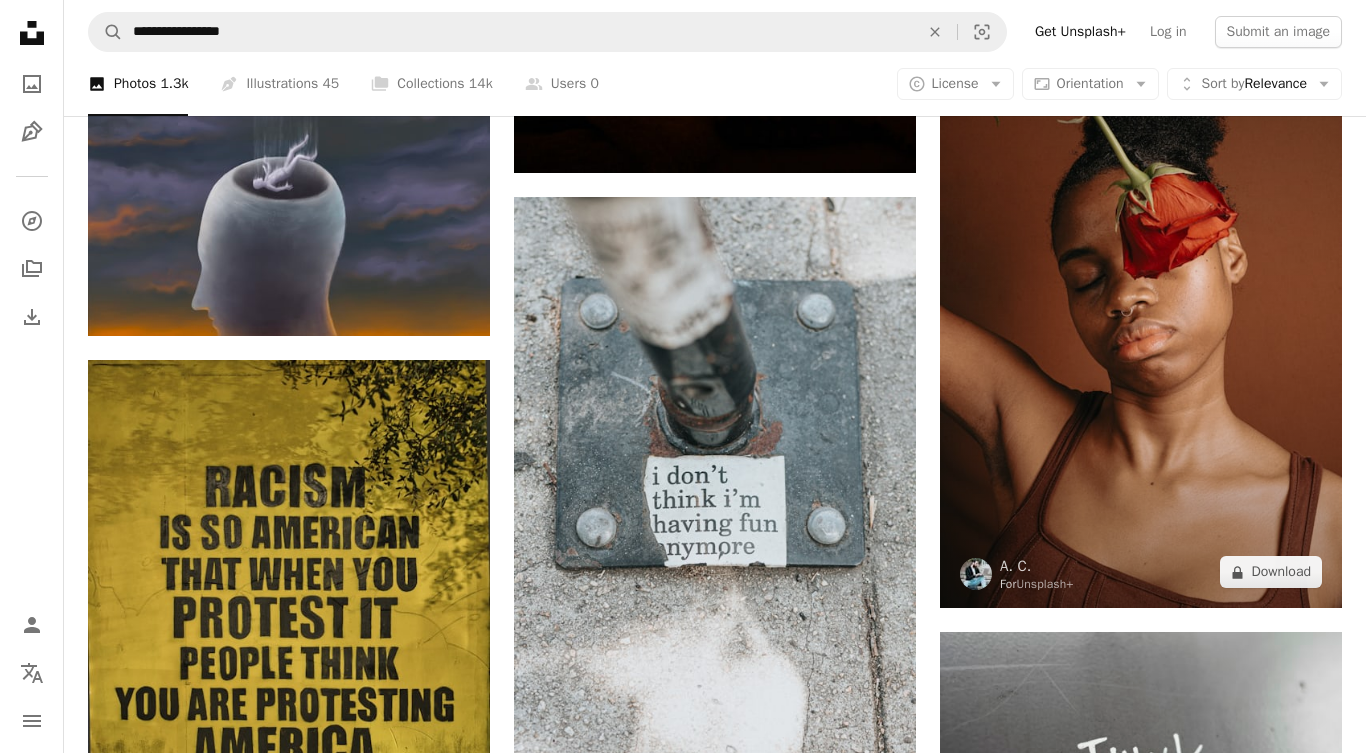 scroll, scrollTop: 1947, scrollLeft: 0, axis: vertical 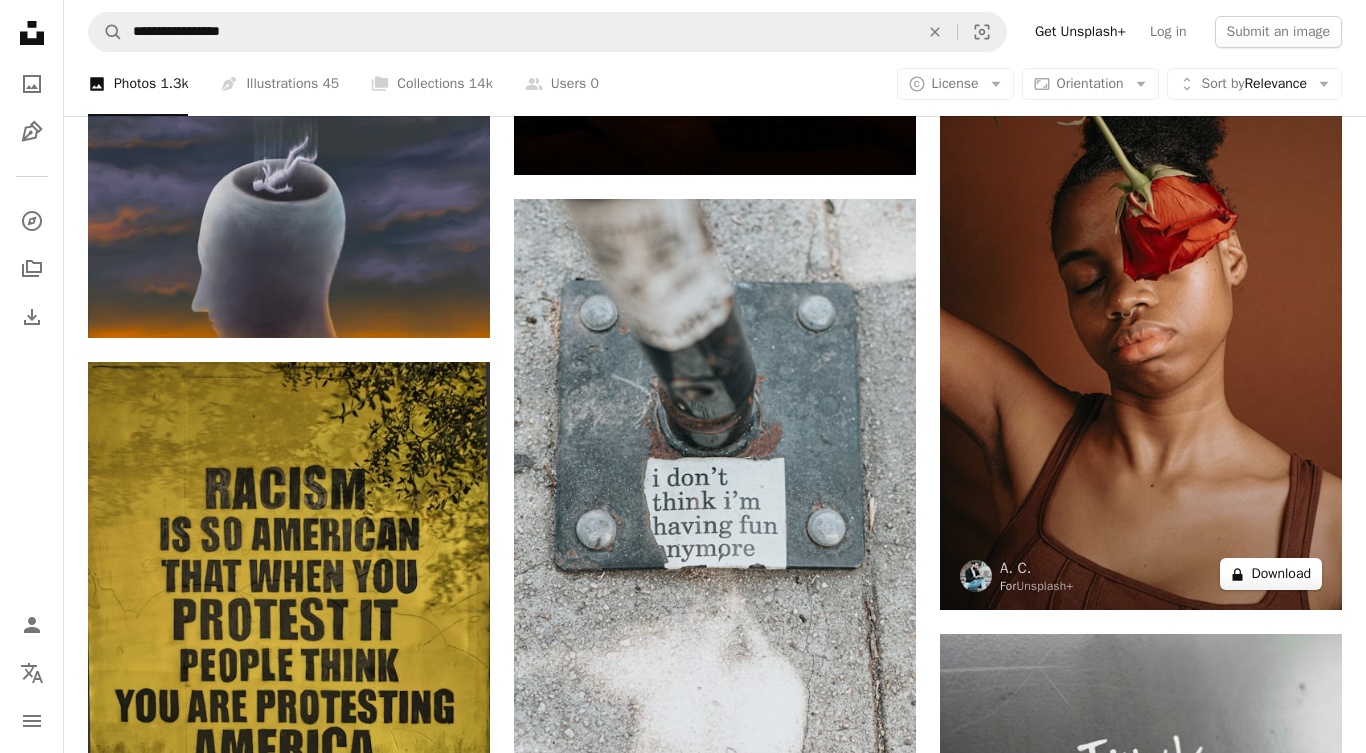 click on "A lock Download" at bounding box center (1271, 574) 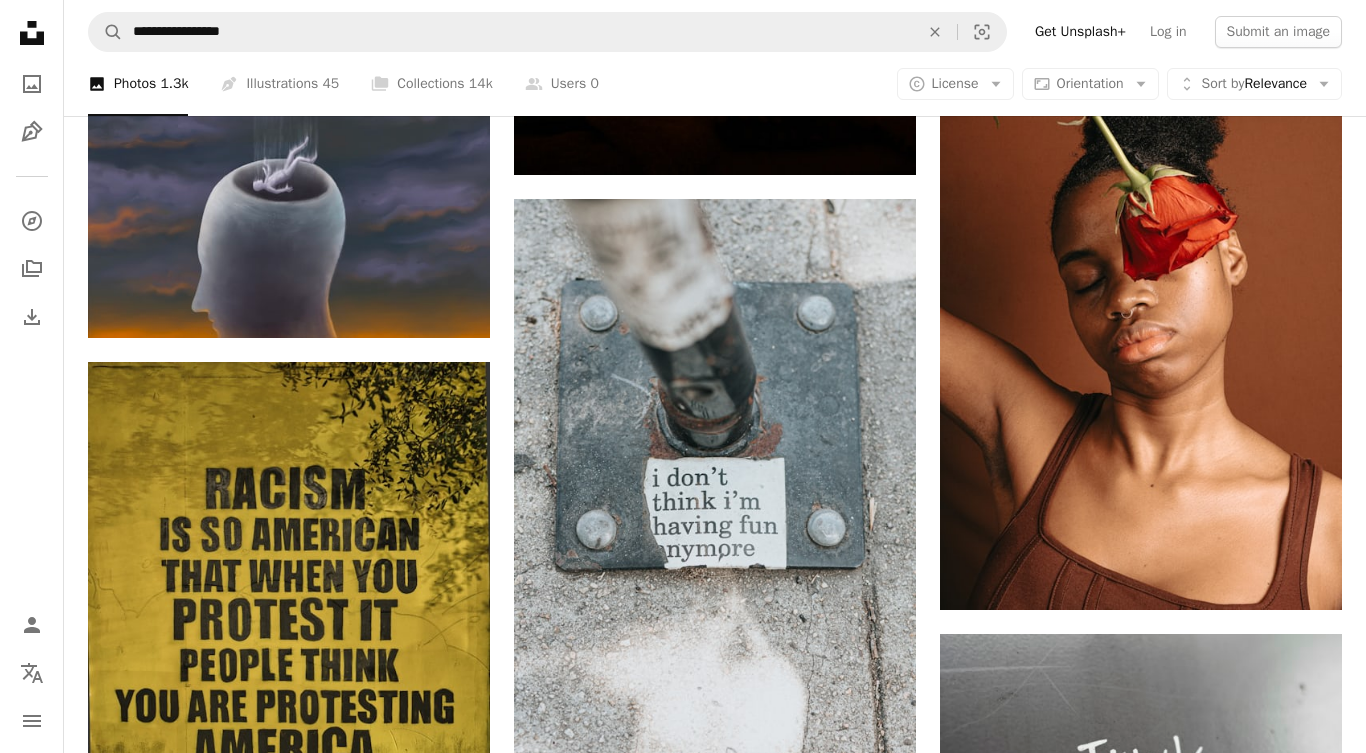 click on "An X shape Premium, ready to use images. Get unlimited access. A plus sign Members-only content added monthly A plus sign Unlimited royalty-free downloads A plus sign Illustrations  New A plus sign Enhanced legal protections yearly 65%  off monthly $20   $7 USD per month * Get  Unsplash+ * When paid annually, billed upfront  $84 Taxes where applicable. Renews automatically. Cancel anytime." at bounding box center (683, 2780) 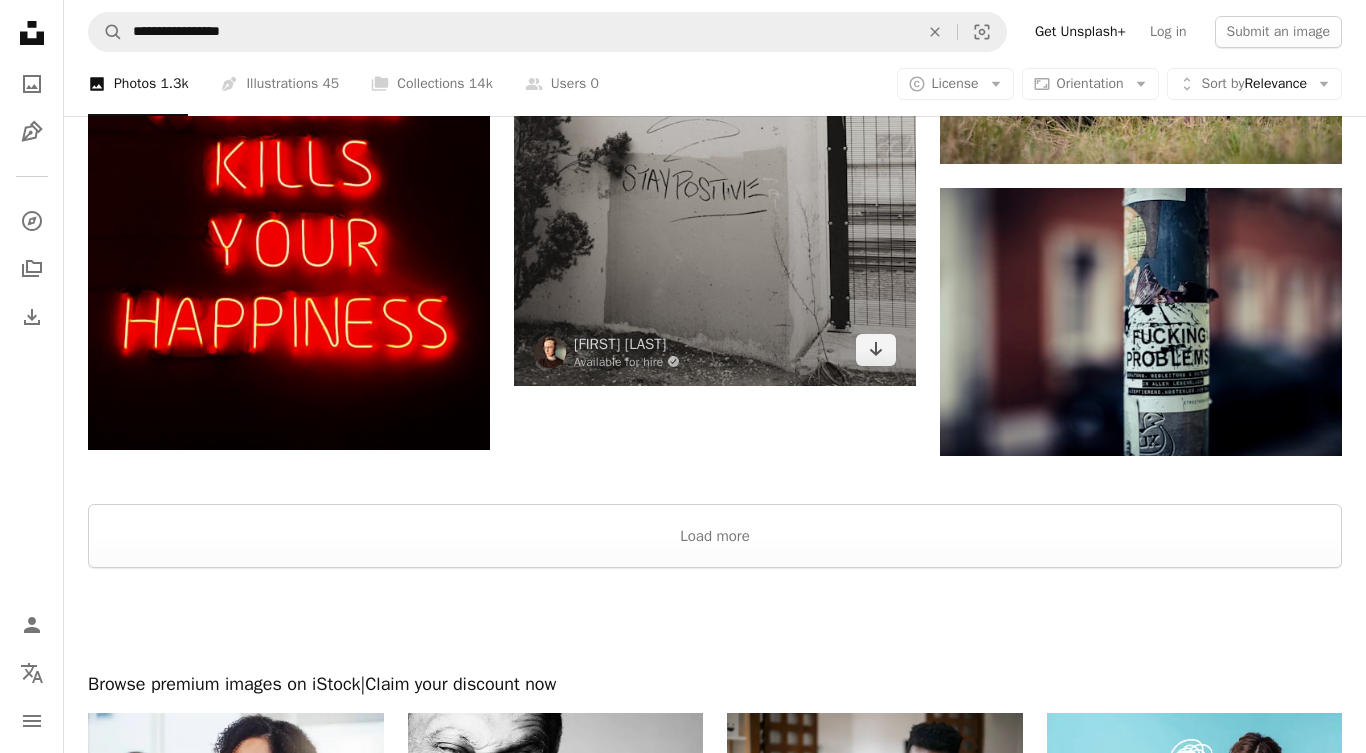 scroll, scrollTop: 3115, scrollLeft: 0, axis: vertical 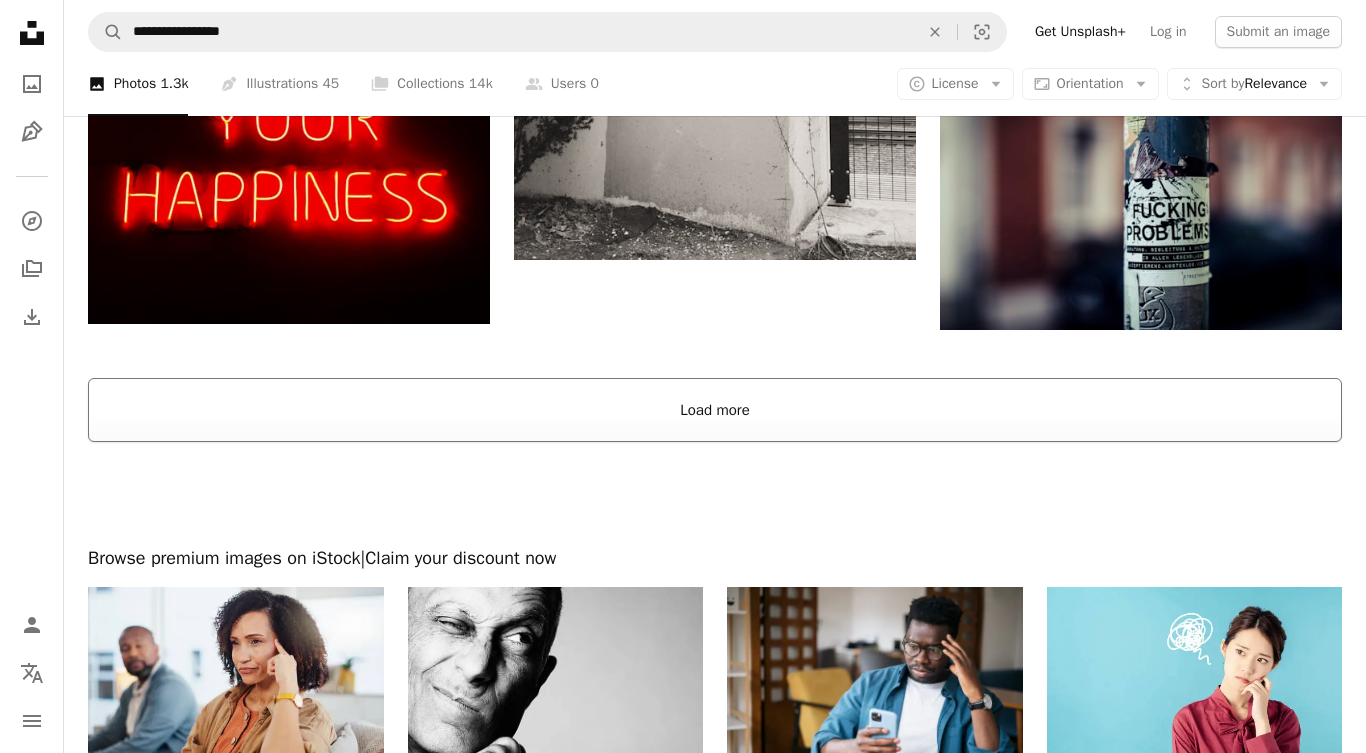 click on "Load more" at bounding box center [715, 410] 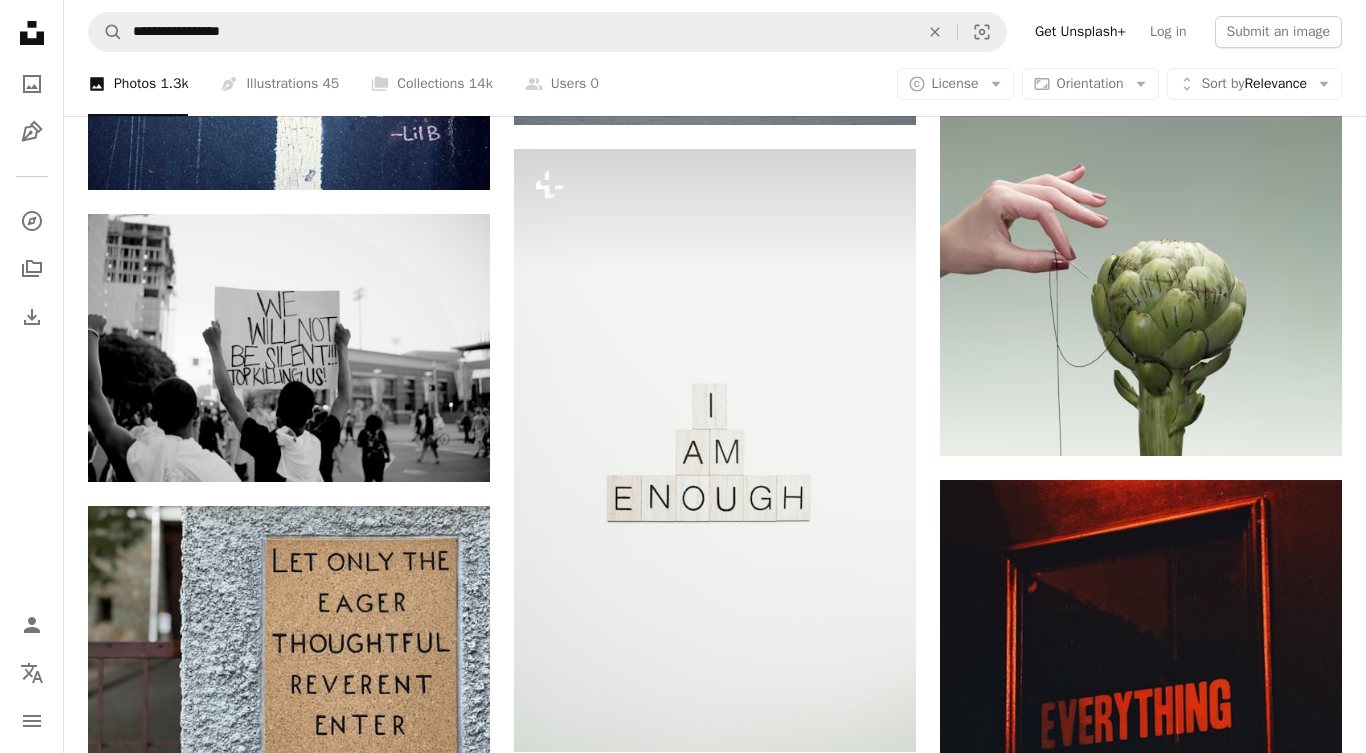 scroll, scrollTop: 3547, scrollLeft: 0, axis: vertical 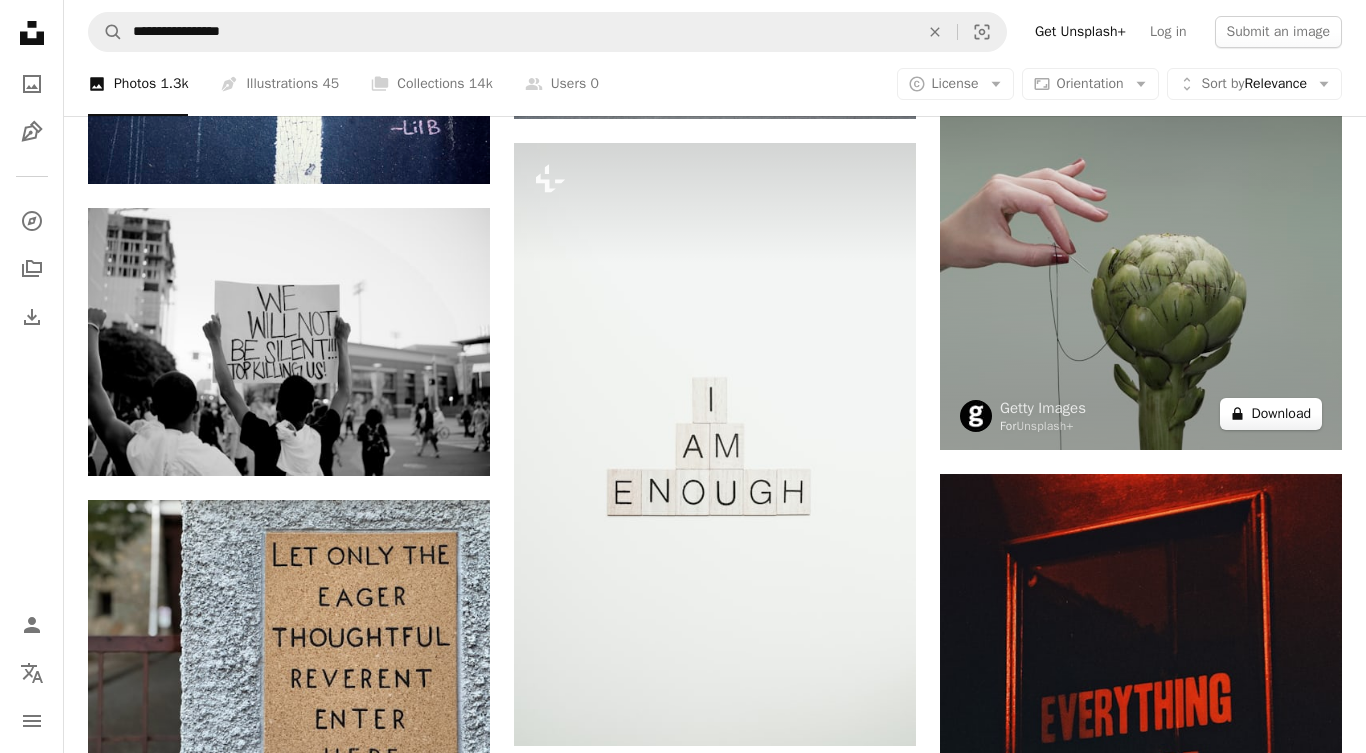 click on "A lock Download" at bounding box center [1271, 414] 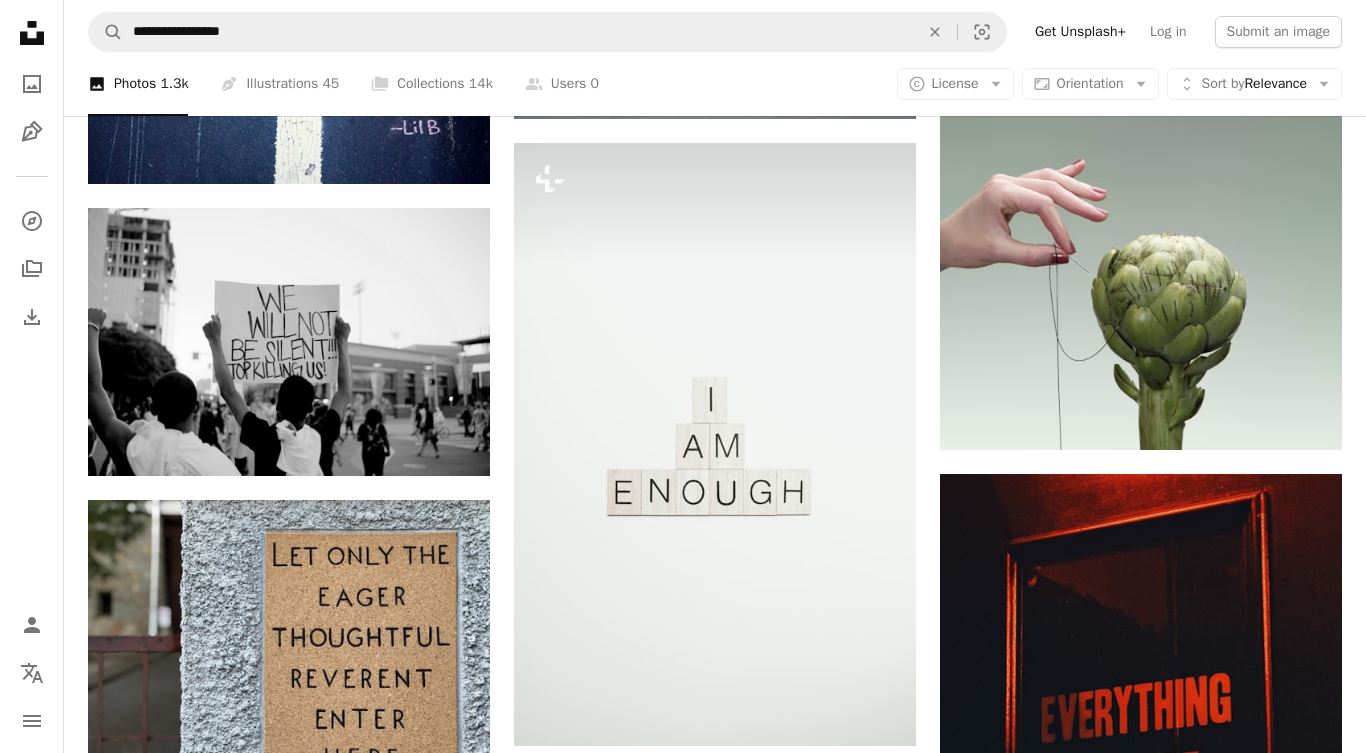 click on "An X shape Premium, ready to use images. Get unlimited access. A plus sign Members-only content added monthly A plus sign Unlimited royalty-free downloads A plus sign Illustrations  New A plus sign Enhanced legal protections yearly 65%  off monthly $20   $7 USD per month * Get  Unsplash+ * When paid annually, billed upfront  $84 Taxes where applicable. Renews automatically. Cancel anytime." at bounding box center (683, 3285) 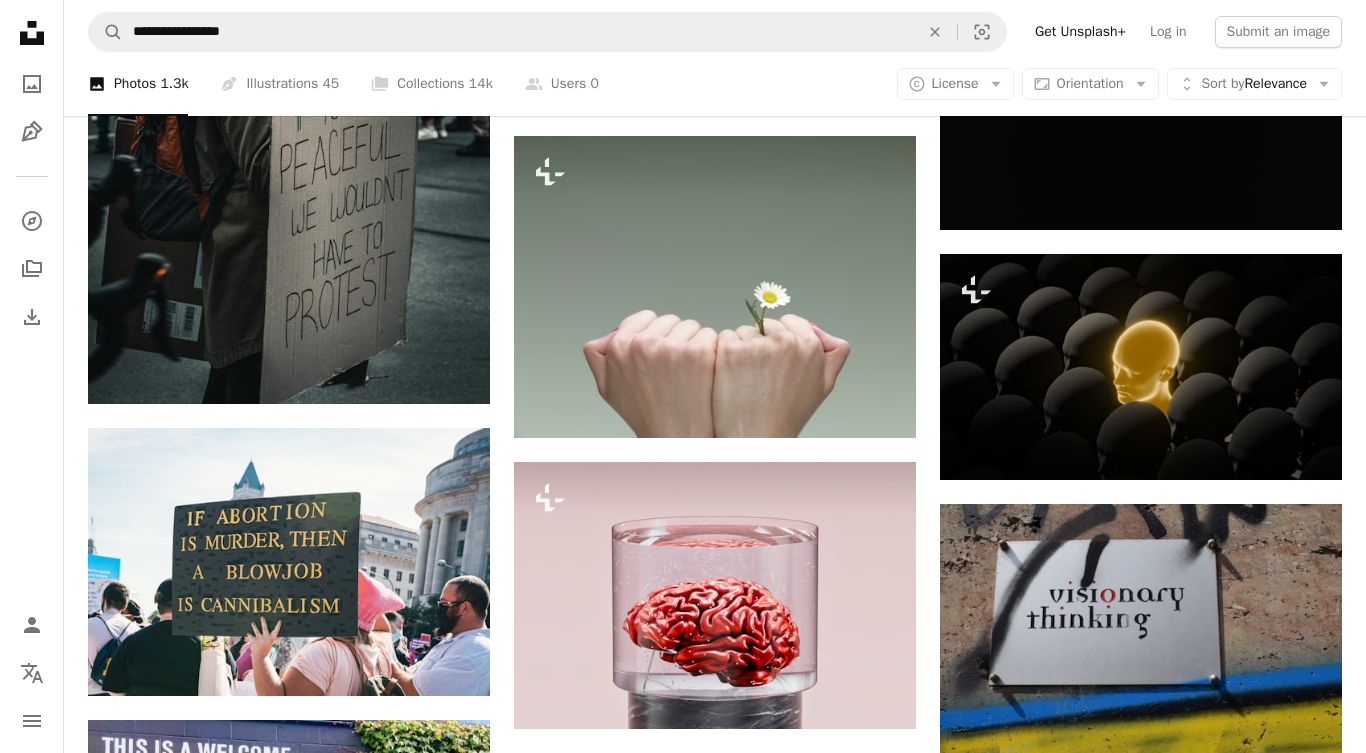 scroll, scrollTop: 5726, scrollLeft: 0, axis: vertical 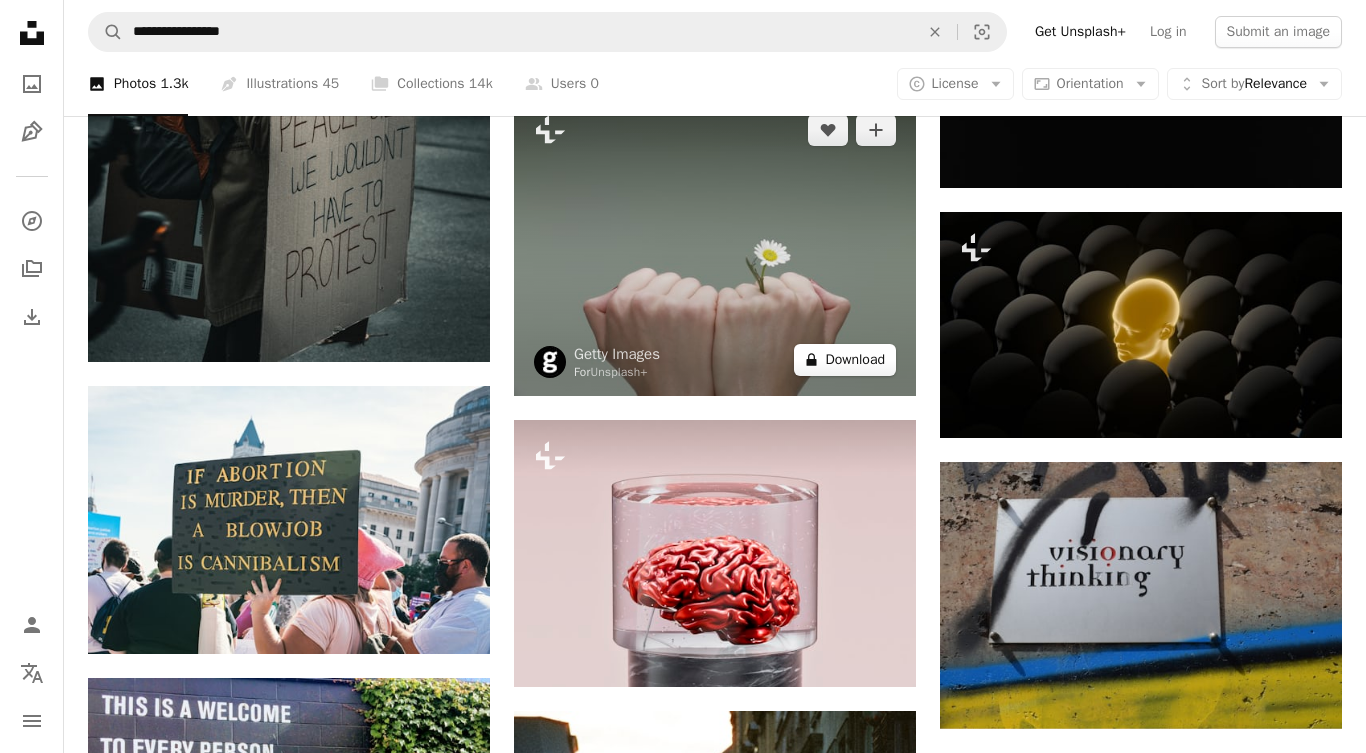 click on "A lock Download" at bounding box center [845, 360] 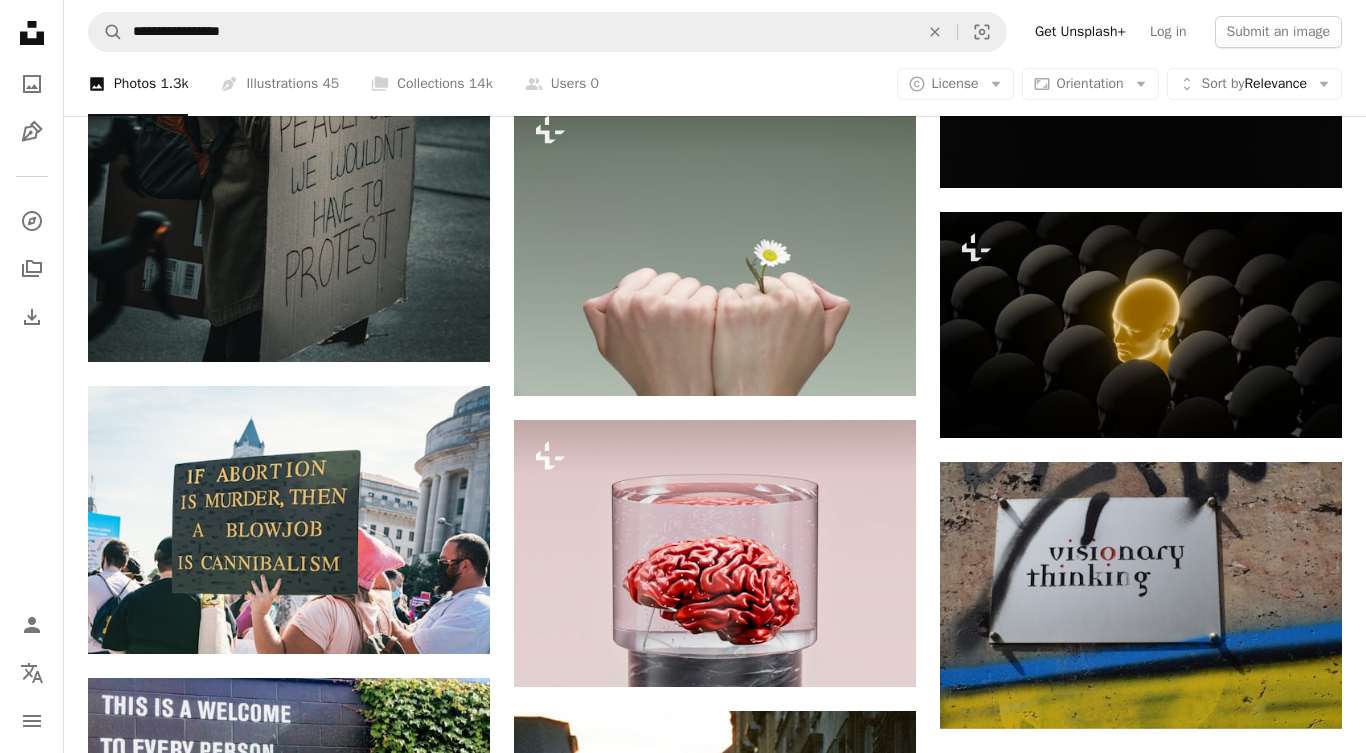 click on "An X shape Premium, ready to use images. Get unlimited access. A plus sign Members-only content added monthly A plus sign Unlimited royalty-free downloads A plus sign Illustrations  New A plus sign Enhanced legal protections yearly 65%  off monthly $20   $7 USD per month * Get  Unsplash+ * When paid annually, billed upfront  $84 Taxes where applicable. Renews automatically. Cancel anytime." at bounding box center [683, 4323] 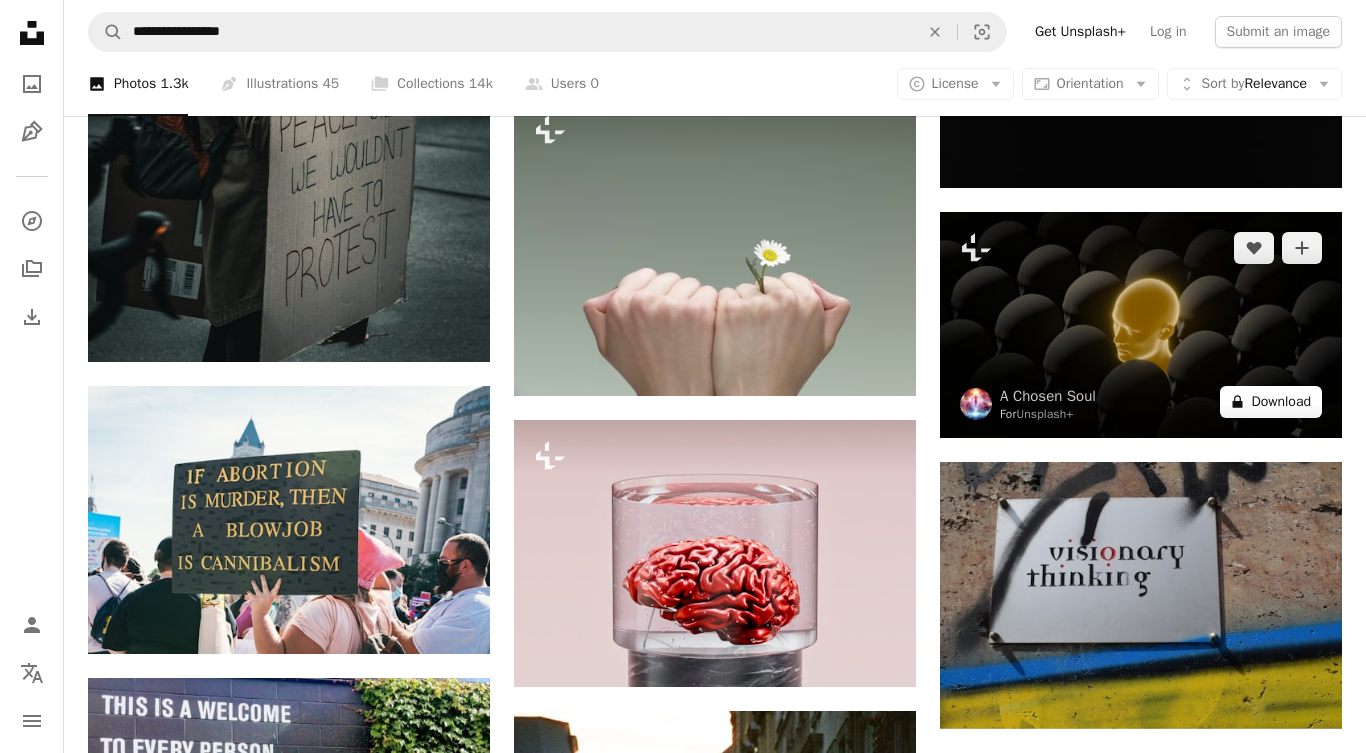 click on "A lock Download" at bounding box center (1271, 402) 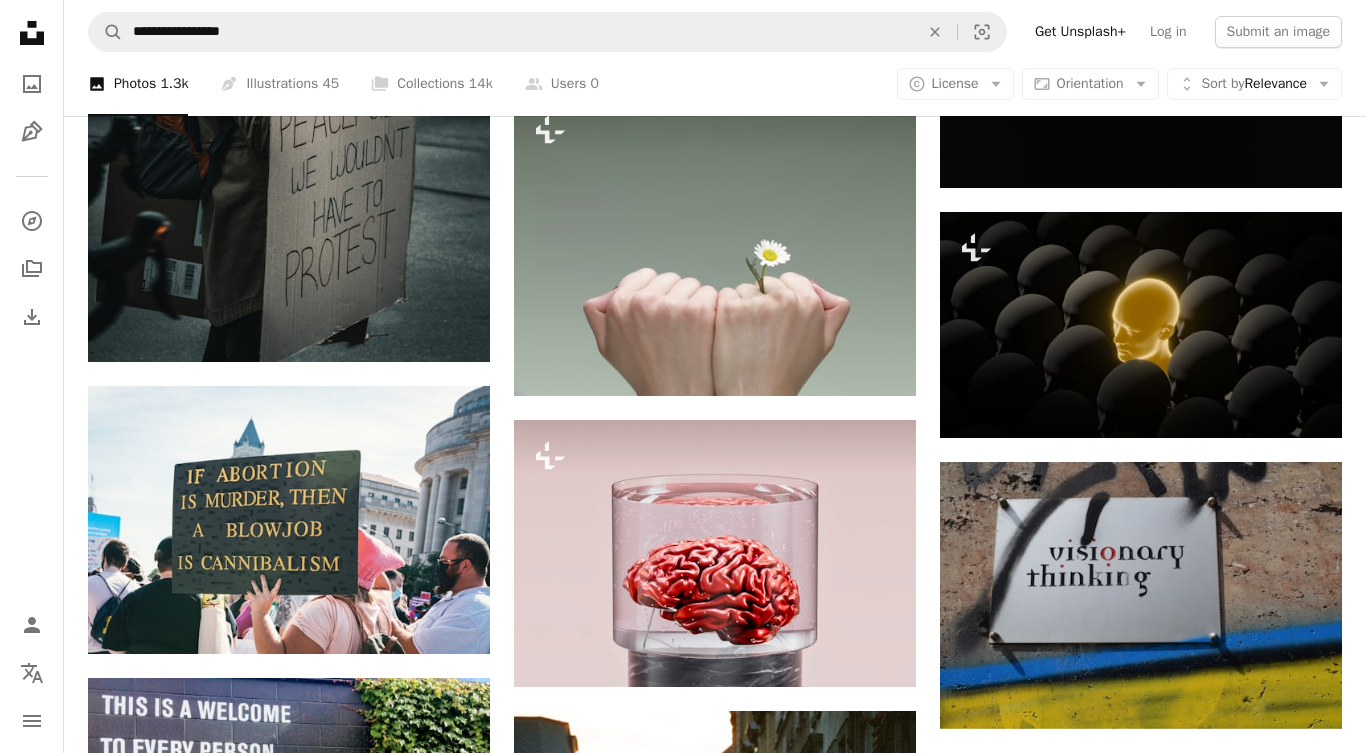 click on "An X shape Premium, ready to use images. Get unlimited access. A plus sign Members-only content added monthly A plus sign Unlimited royalty-free downloads A plus sign Illustrations  New A plus sign Enhanced legal protections yearly 65%  off monthly $20   $7 USD per month * Get  Unsplash+ * When paid annually, billed upfront  $84 Taxes where applicable. Renews automatically. Cancel anytime." at bounding box center [683, 4323] 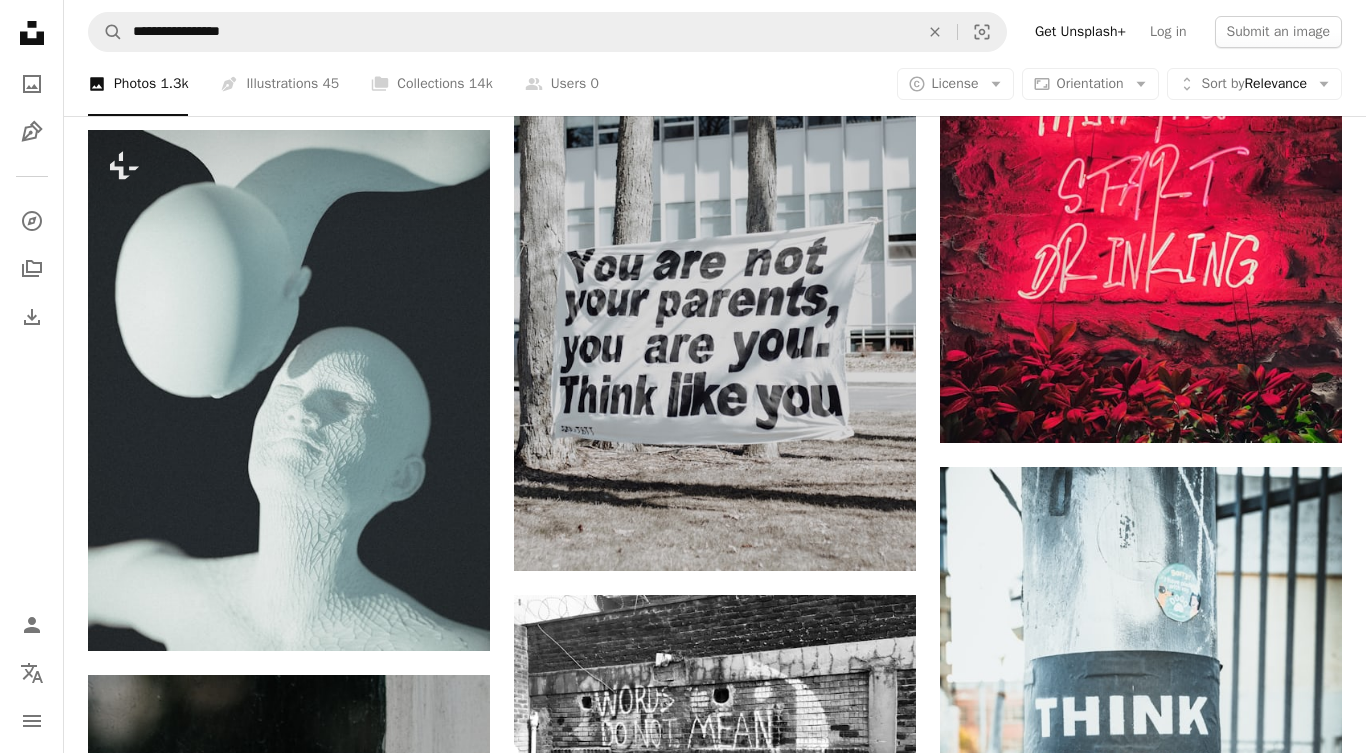 scroll, scrollTop: 8305, scrollLeft: 0, axis: vertical 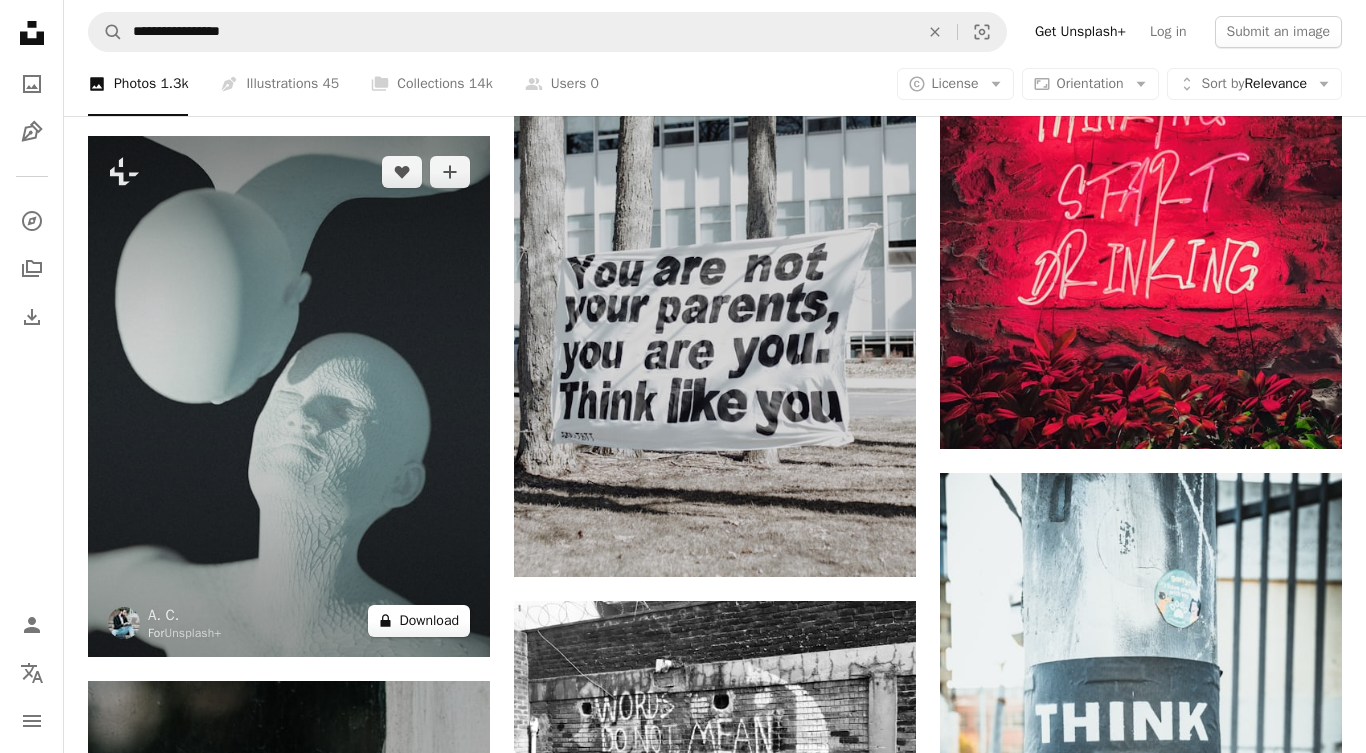 click on "A lock Download" at bounding box center (419, 621) 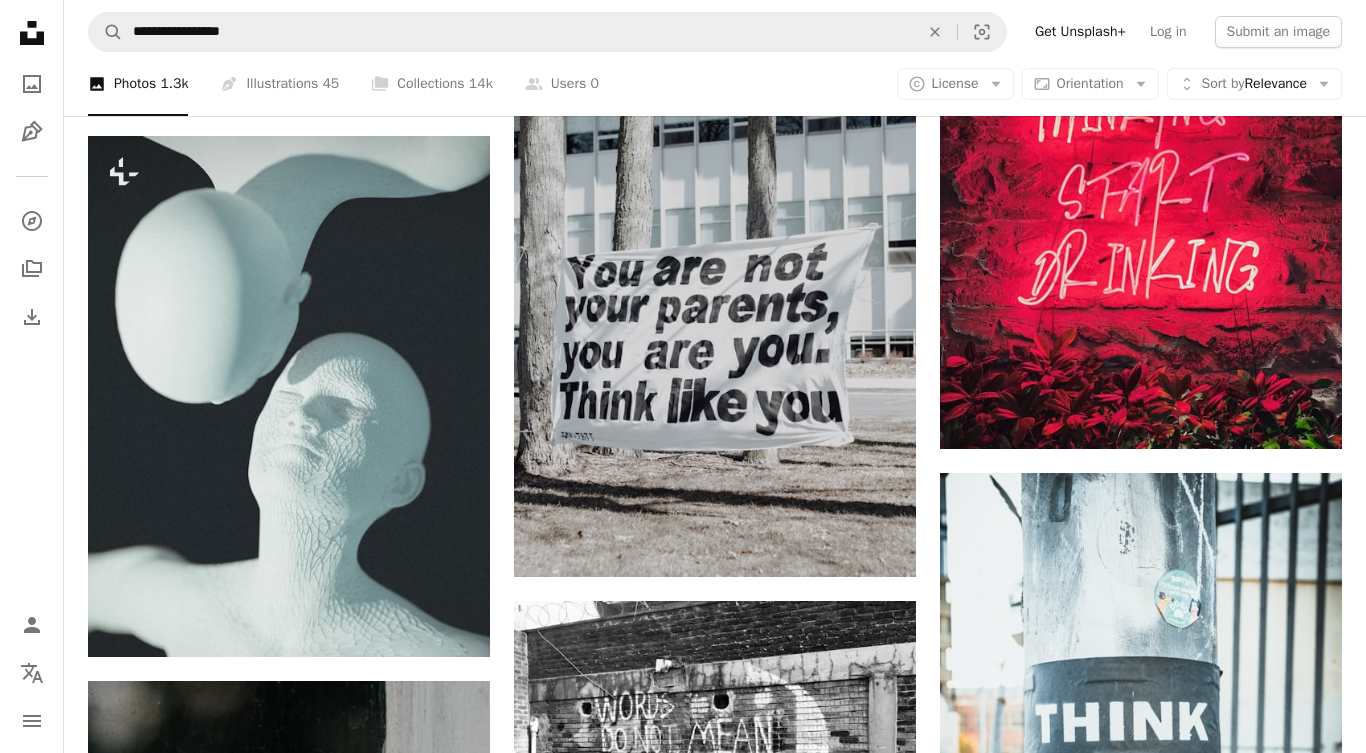 click on "An X shape Premium, ready to use images. Get unlimited access. A plus sign Members-only content added monthly A plus sign Unlimited royalty-free downloads A plus sign Illustrations  New A plus sign Enhanced legal protections yearly 65%  off monthly $20   $7 USD per month * Get  Unsplash+ * When paid annually, billed upfront  $84 Taxes where applicable. Renews automatically. Cancel anytime." at bounding box center [683, 4100] 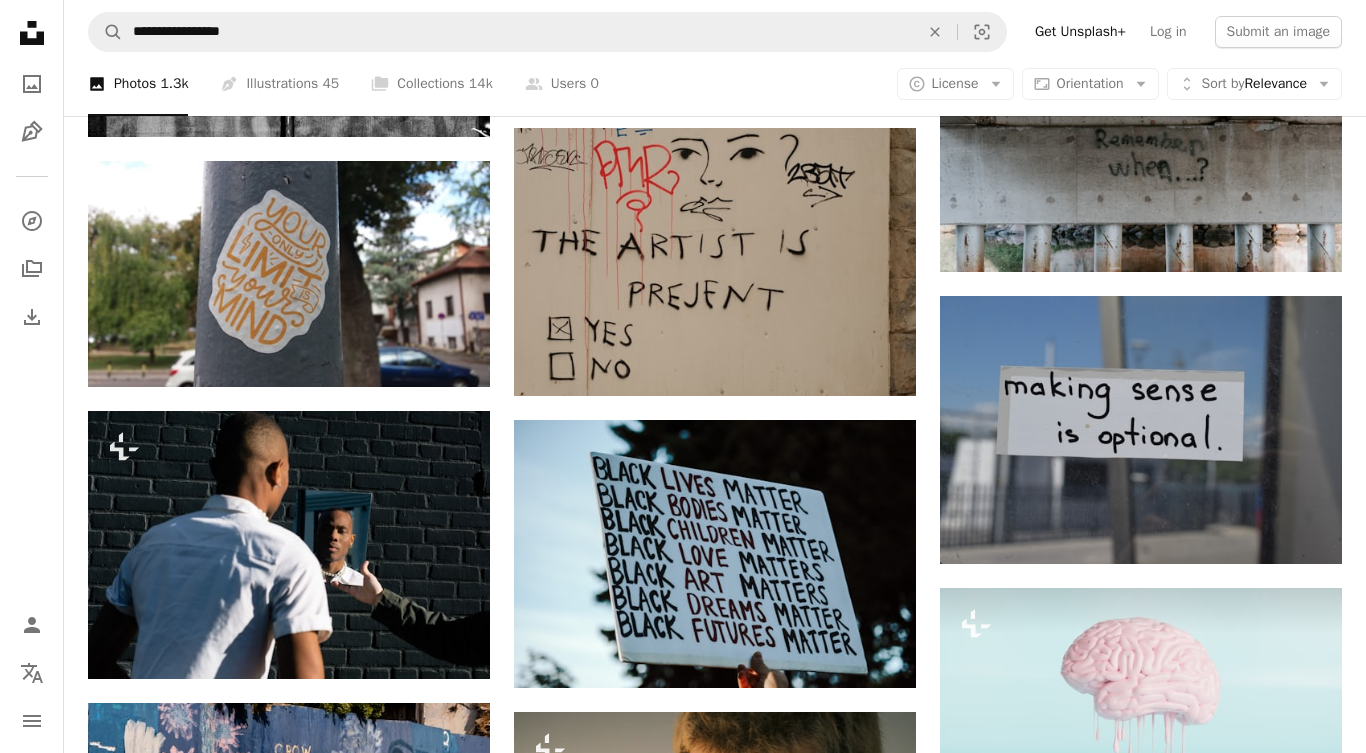 scroll, scrollTop: 10624, scrollLeft: 0, axis: vertical 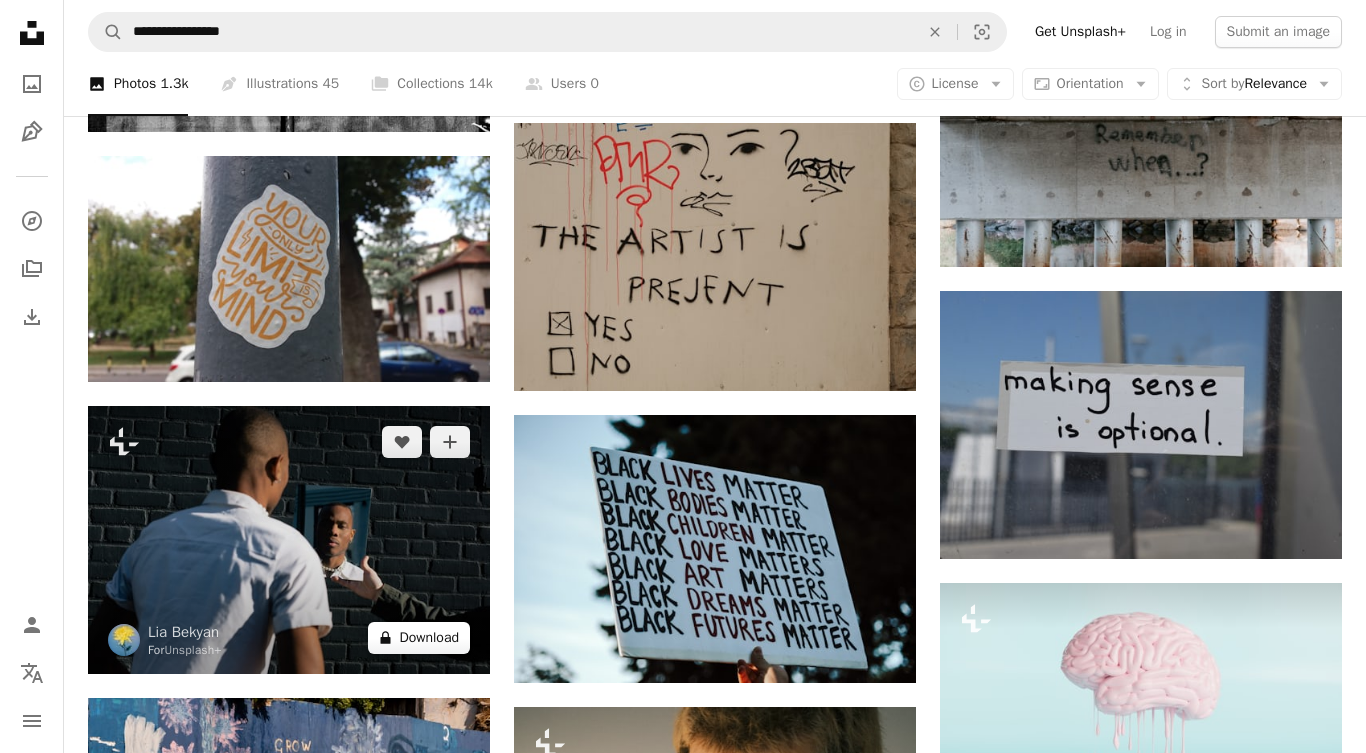 click on "A lock Download" at bounding box center [419, 638] 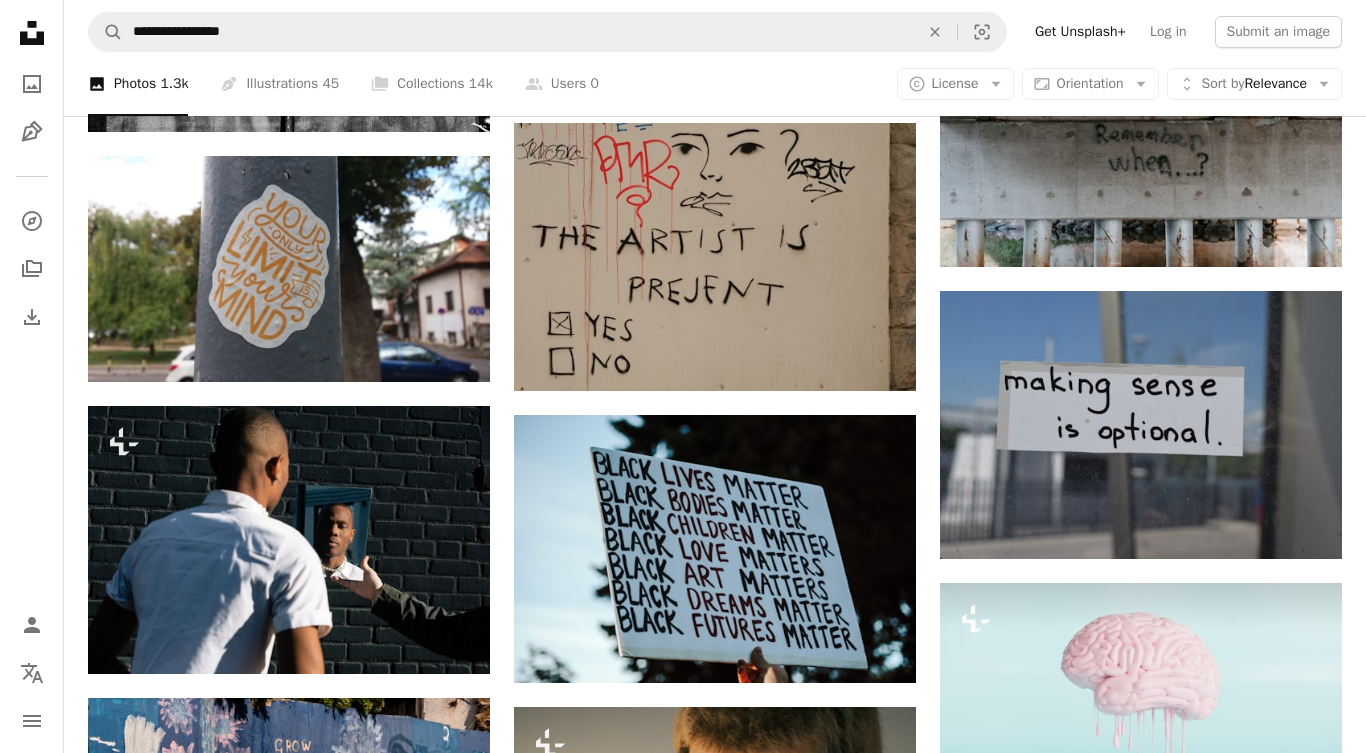 click on "An X shape Premium, ready to use images. Get unlimited access. A plus sign Members-only content added monthly A plus sign Unlimited royalty-free downloads A plus sign Illustrations  New A plus sign Enhanced legal protections yearly 65%  off monthly $20   $7 USD per month * Get  Unsplash+ * When paid annually, billed upfront  $84 Taxes where applicable. Renews automatically. Cancel anytime." at bounding box center (683, 4627) 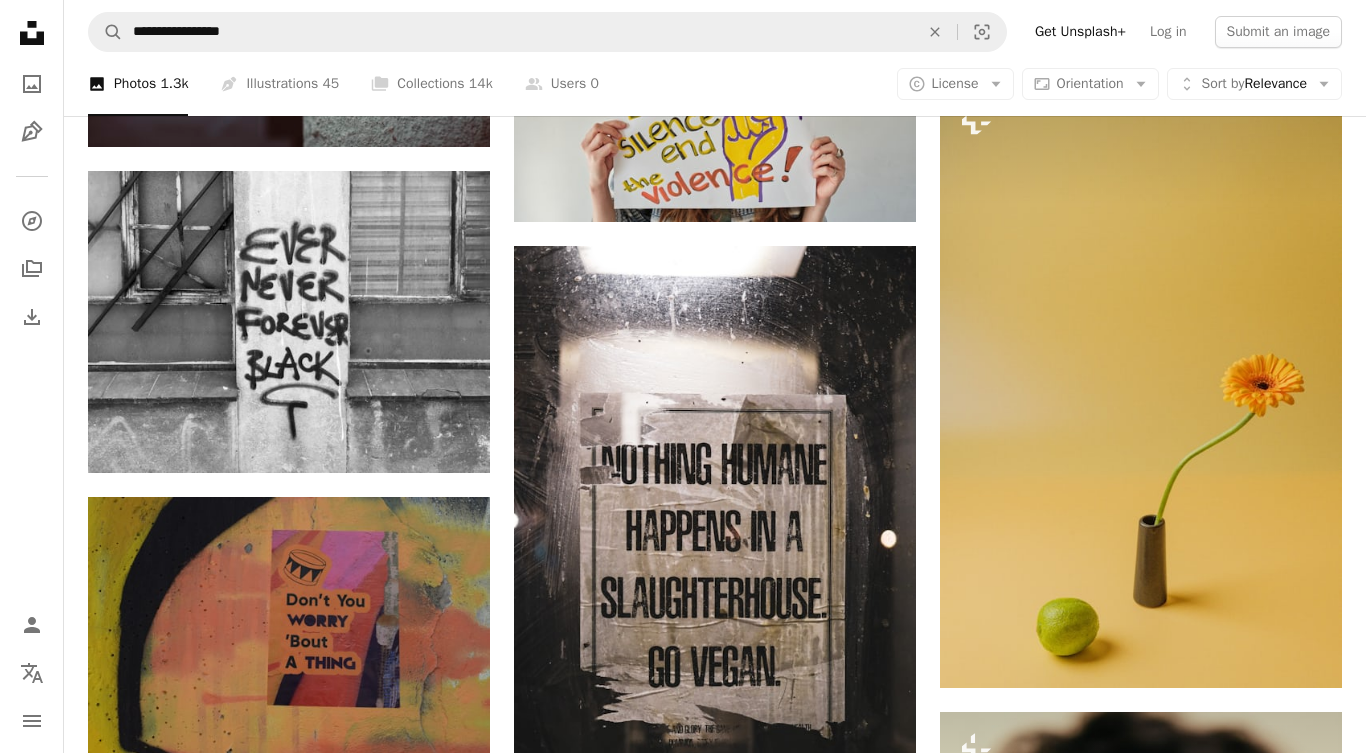 scroll, scrollTop: 13572, scrollLeft: 0, axis: vertical 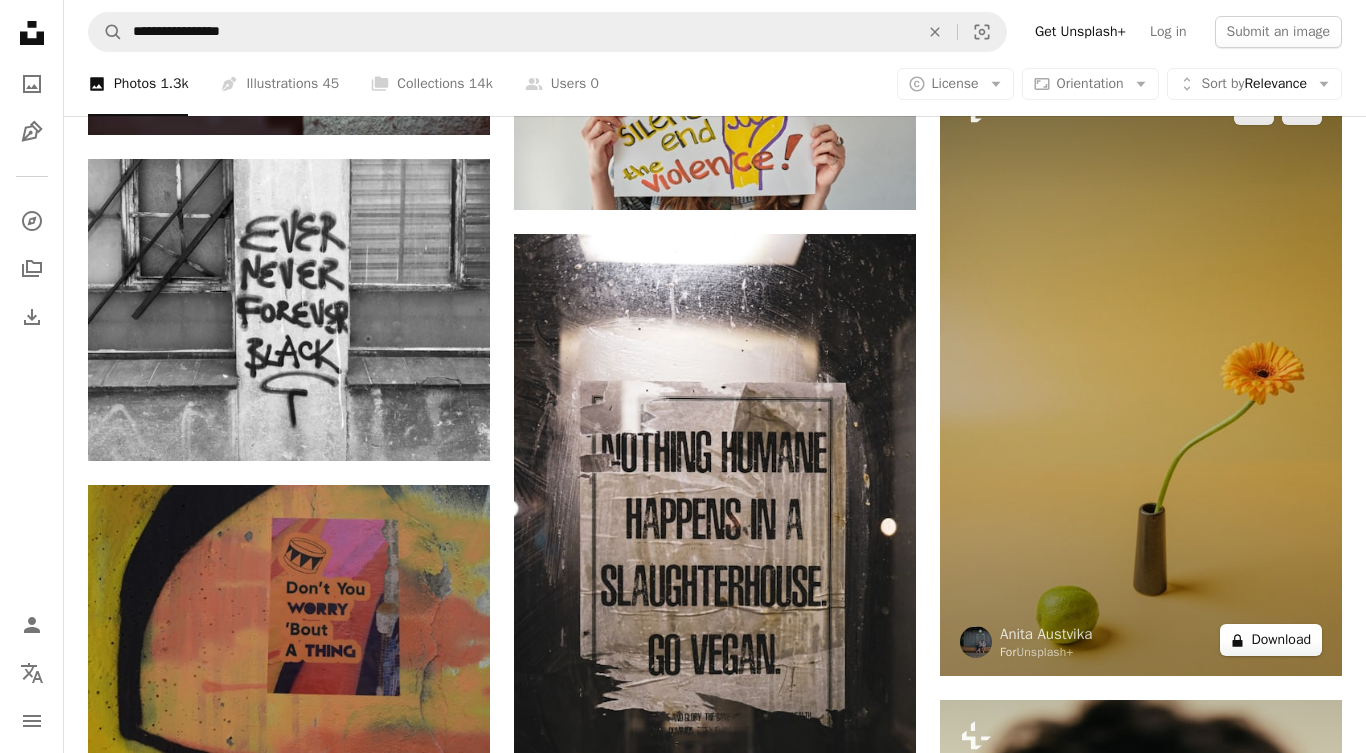 click on "A lock Download" at bounding box center [1271, 640] 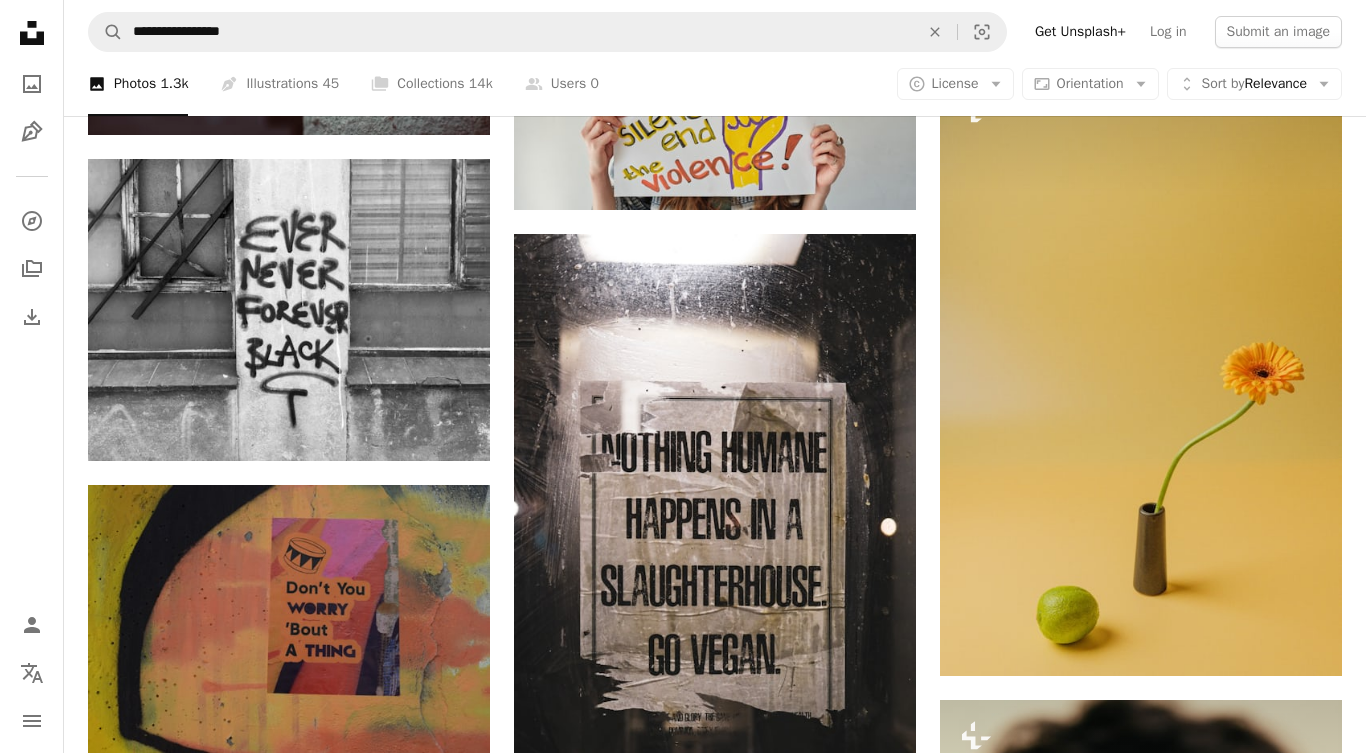 click on "An X shape Premium, ready to use images. Get unlimited access. A plus sign Members-only content added monthly A plus sign Unlimited royalty-free downloads A plus sign Illustrations  New A plus sign Enhanced legal protections yearly 65%  off monthly $20   $7 USD per month * Get  Unsplash+ * When paid annually, billed upfront  $84 Taxes where applicable. Renews automatically. Cancel anytime." at bounding box center [683, 4627] 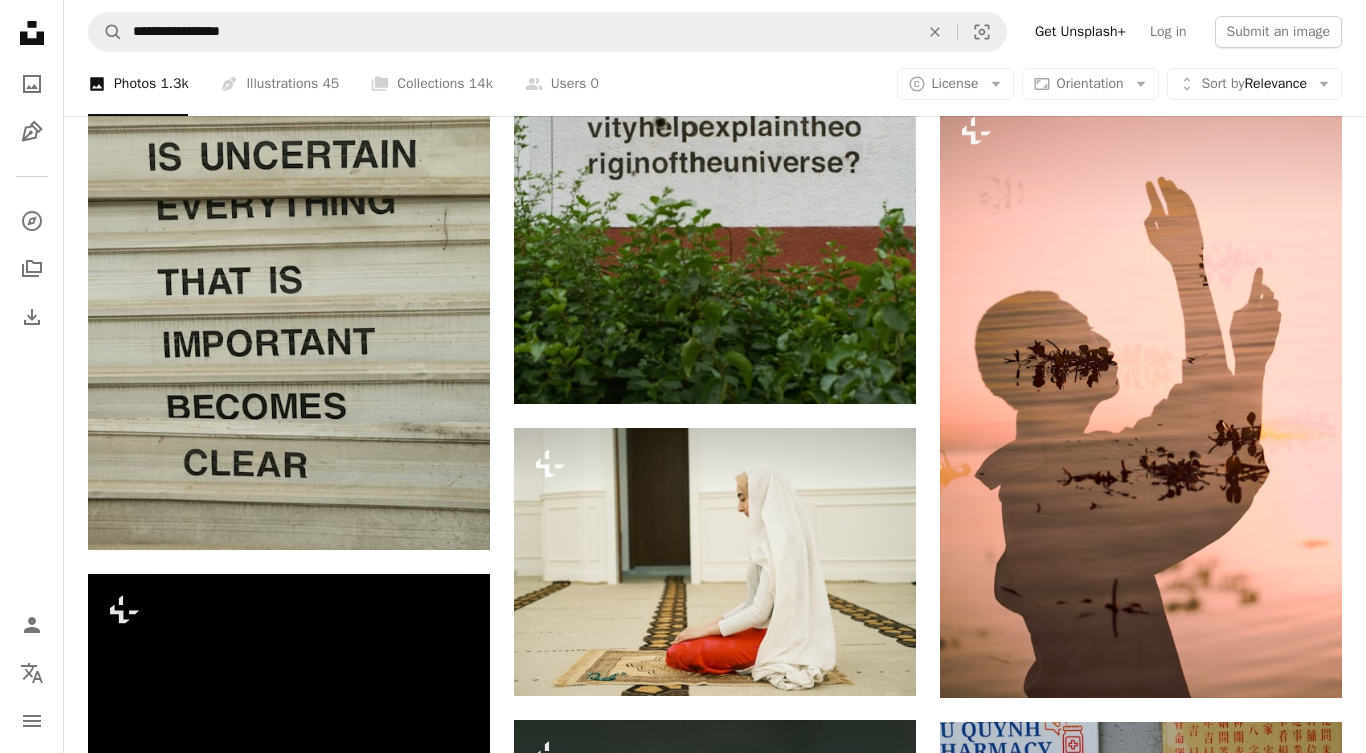 scroll, scrollTop: 16546, scrollLeft: 0, axis: vertical 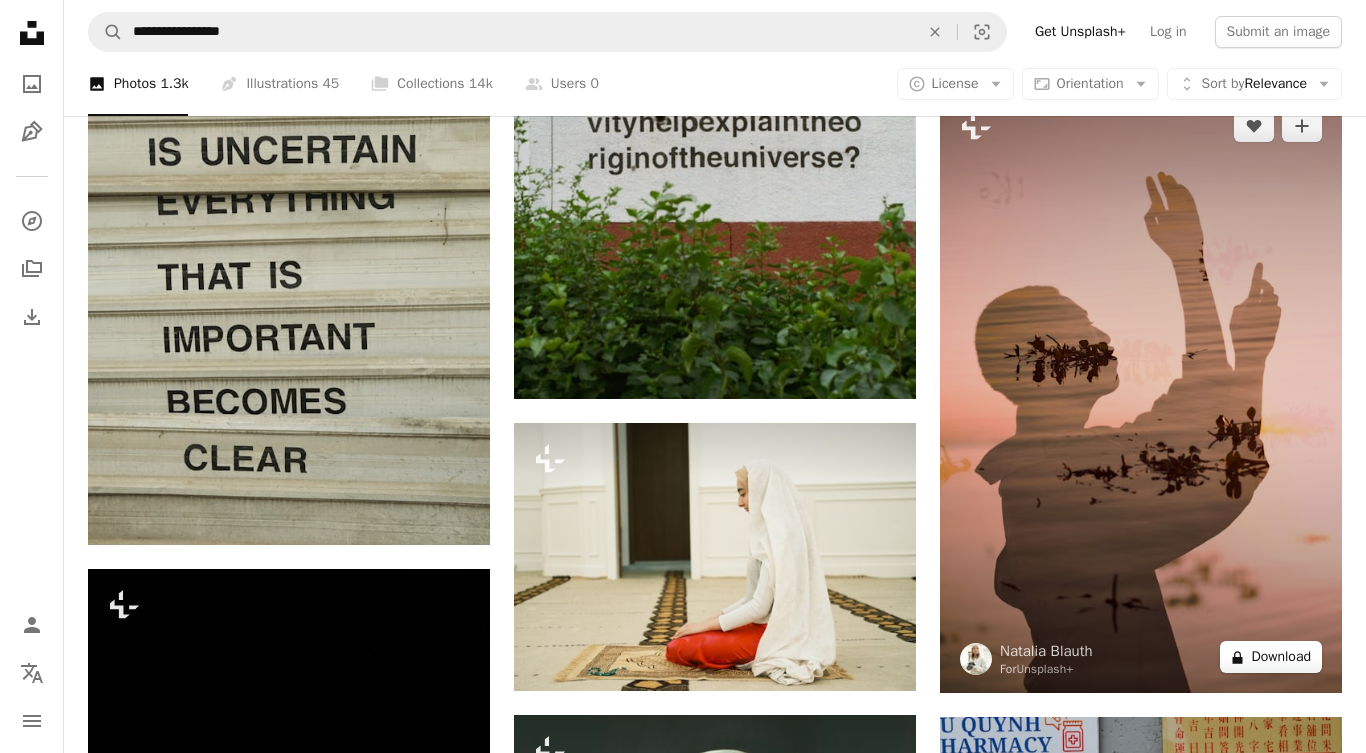 click on "A lock Download" at bounding box center (1271, 657) 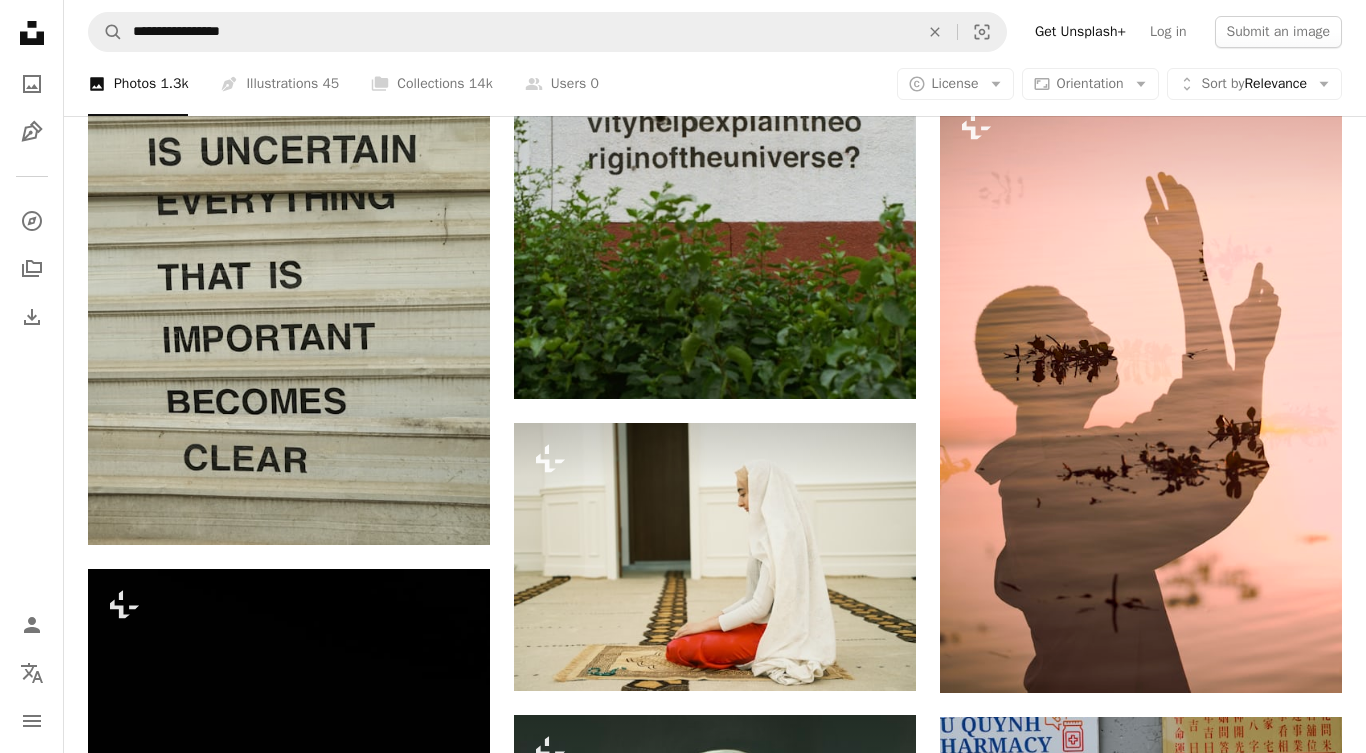 click on "An X shape Premium, ready to use images. Get unlimited access. A plus sign Members-only content added monthly A plus sign Unlimited royalty-free downloads A plus sign Illustrations  New A plus sign Enhanced legal protections yearly 65%  off monthly $20   $7 USD per month * Get  Unsplash+ * When paid annually, billed upfront  $84 Taxes where applicable. Renews automatically. Cancel anytime." at bounding box center (683, 4188) 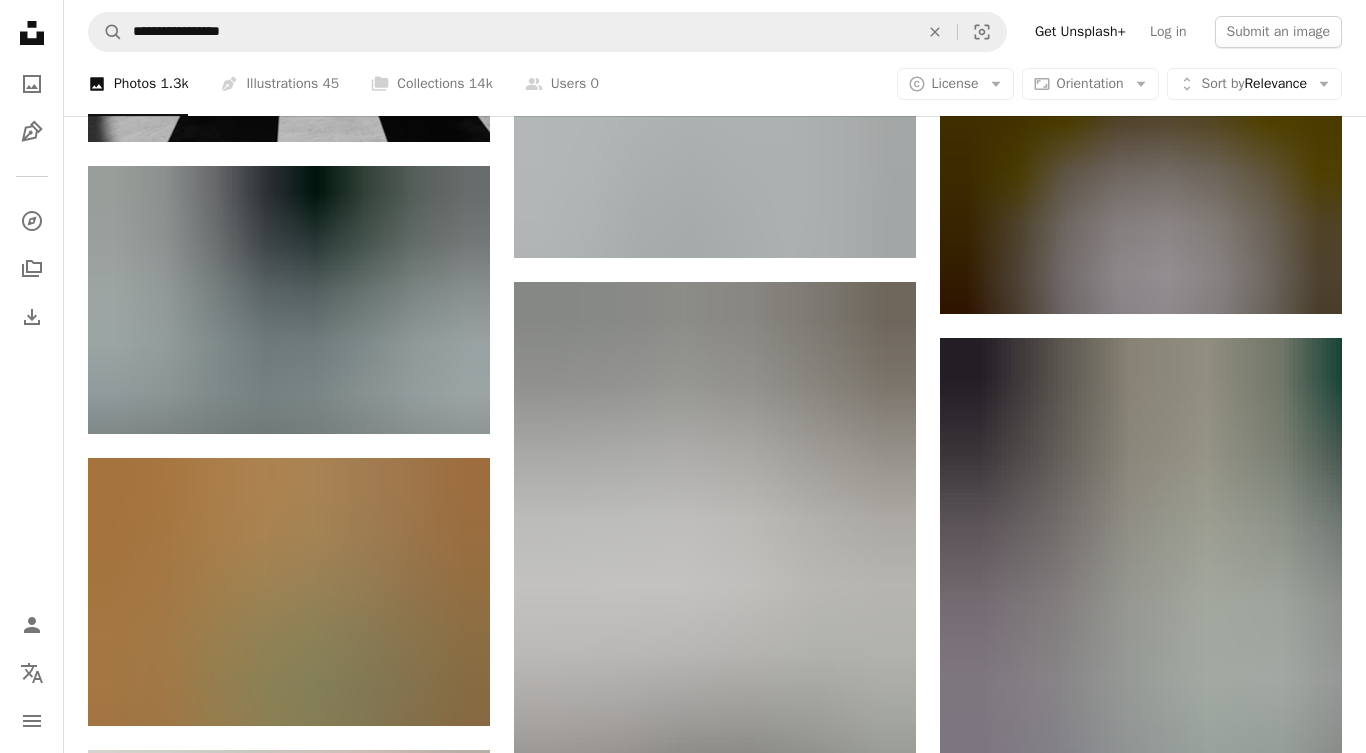 scroll, scrollTop: 17596, scrollLeft: 0, axis: vertical 